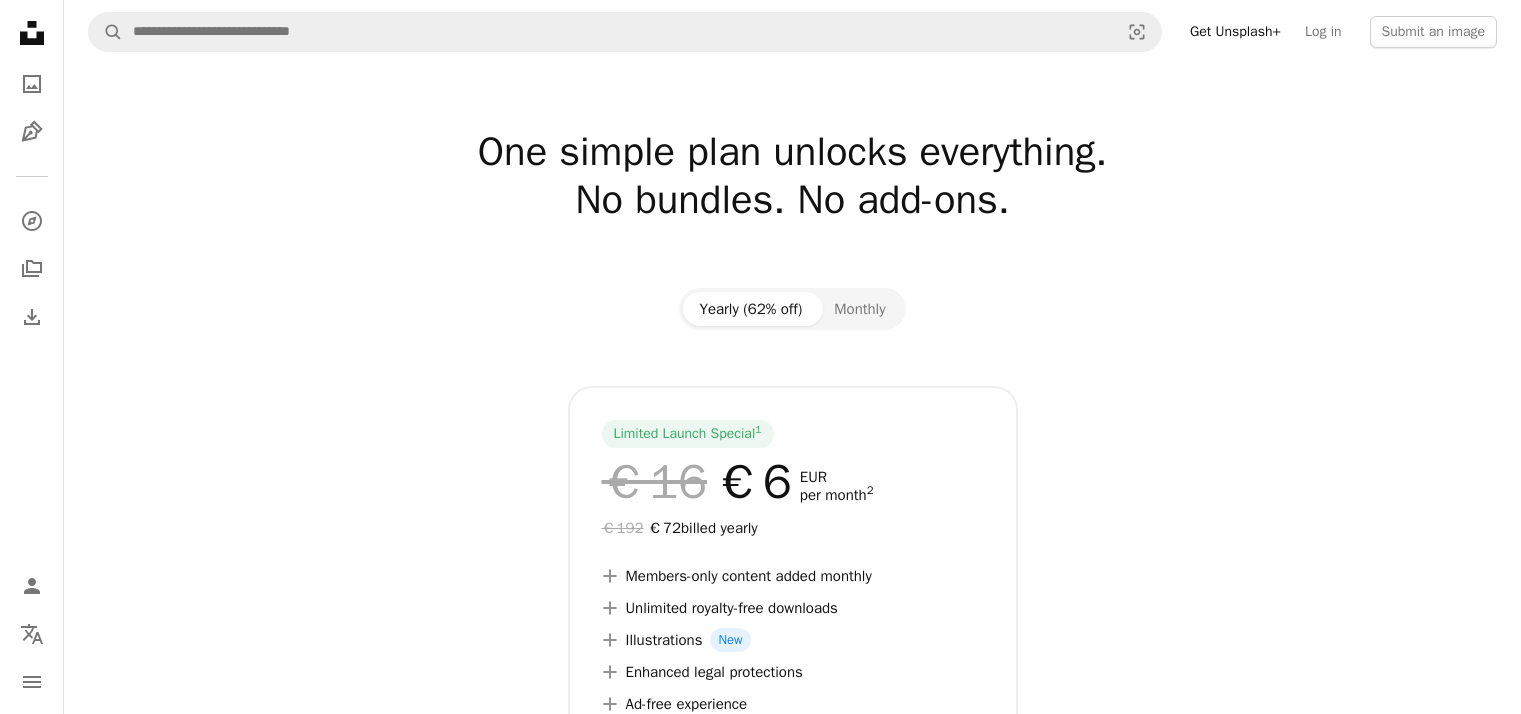 scroll, scrollTop: 0, scrollLeft: 0, axis: both 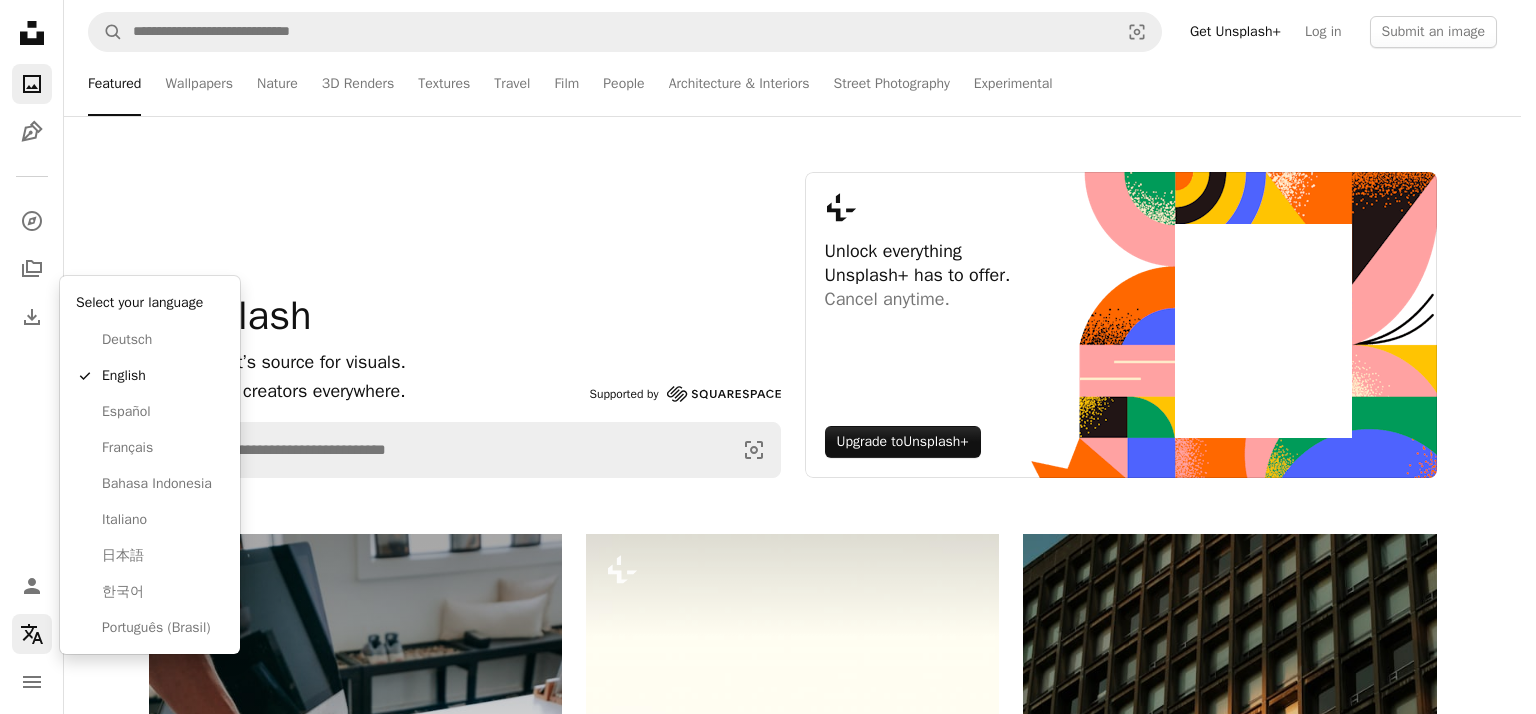 click 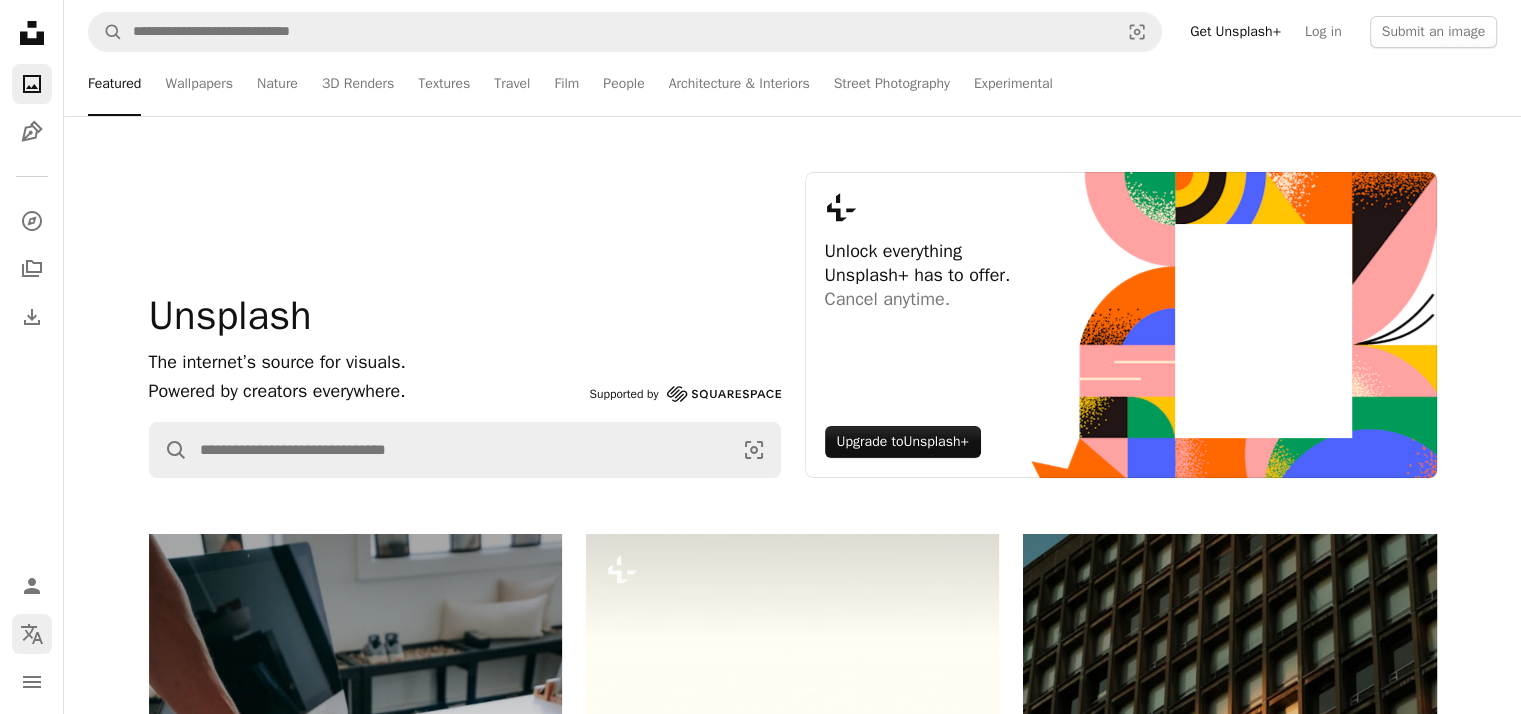 click on "Localization icon" 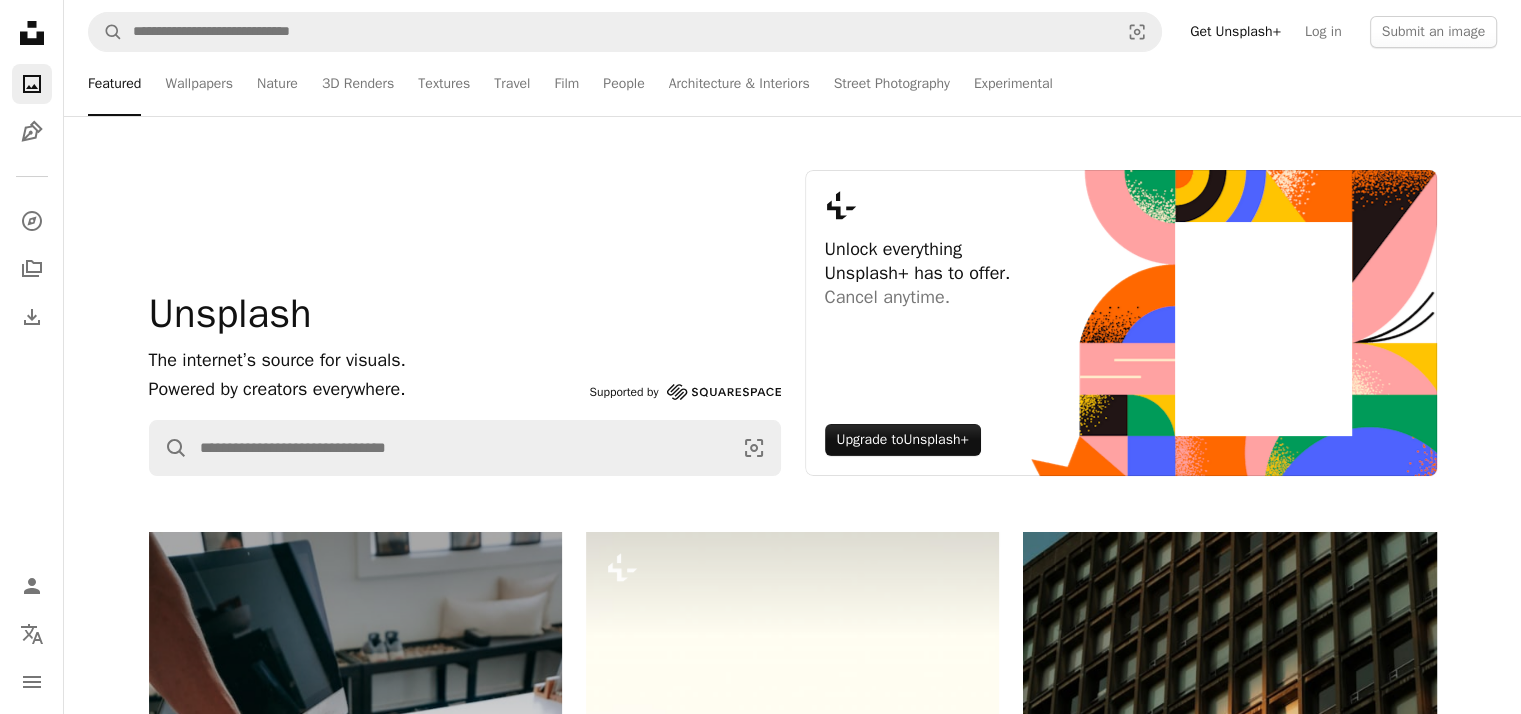 scroll, scrollTop: 0, scrollLeft: 0, axis: both 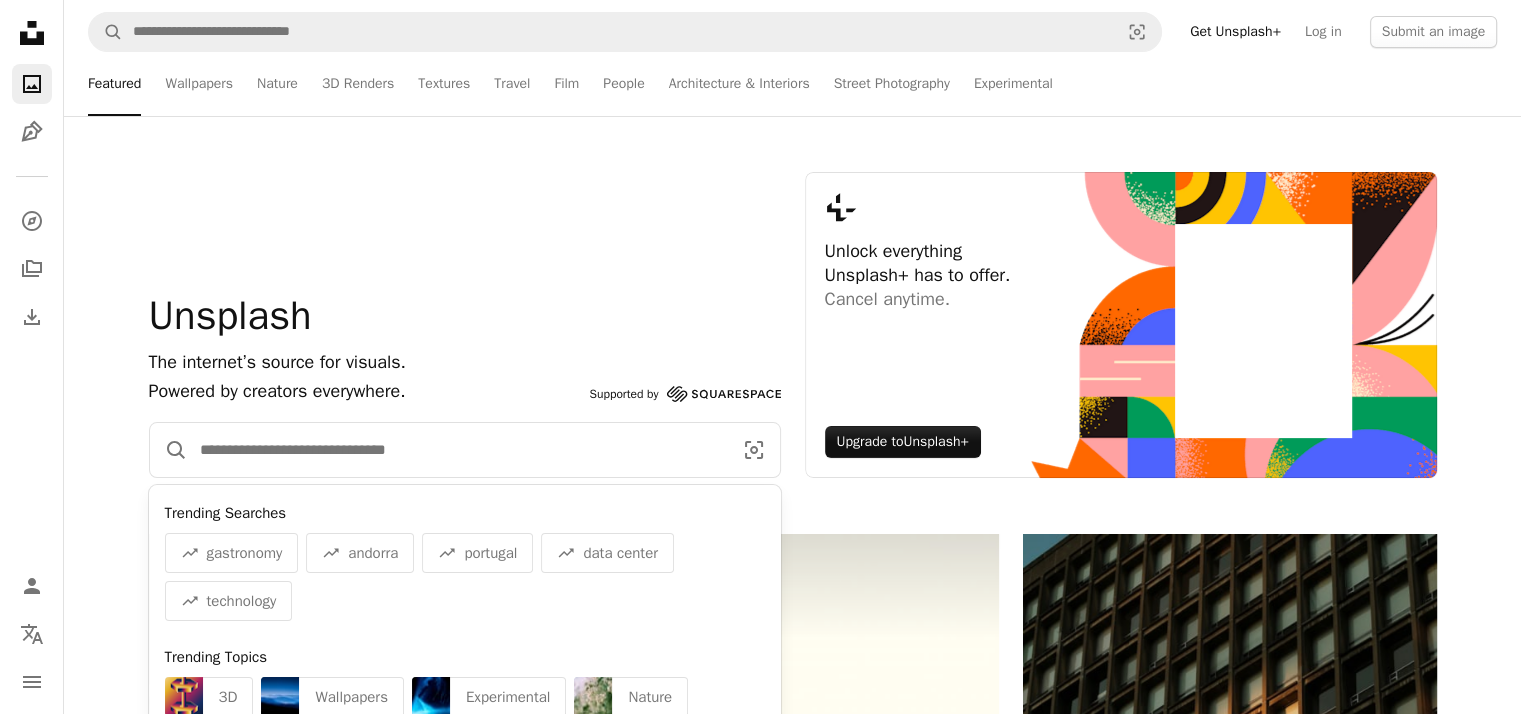 click at bounding box center [458, 450] 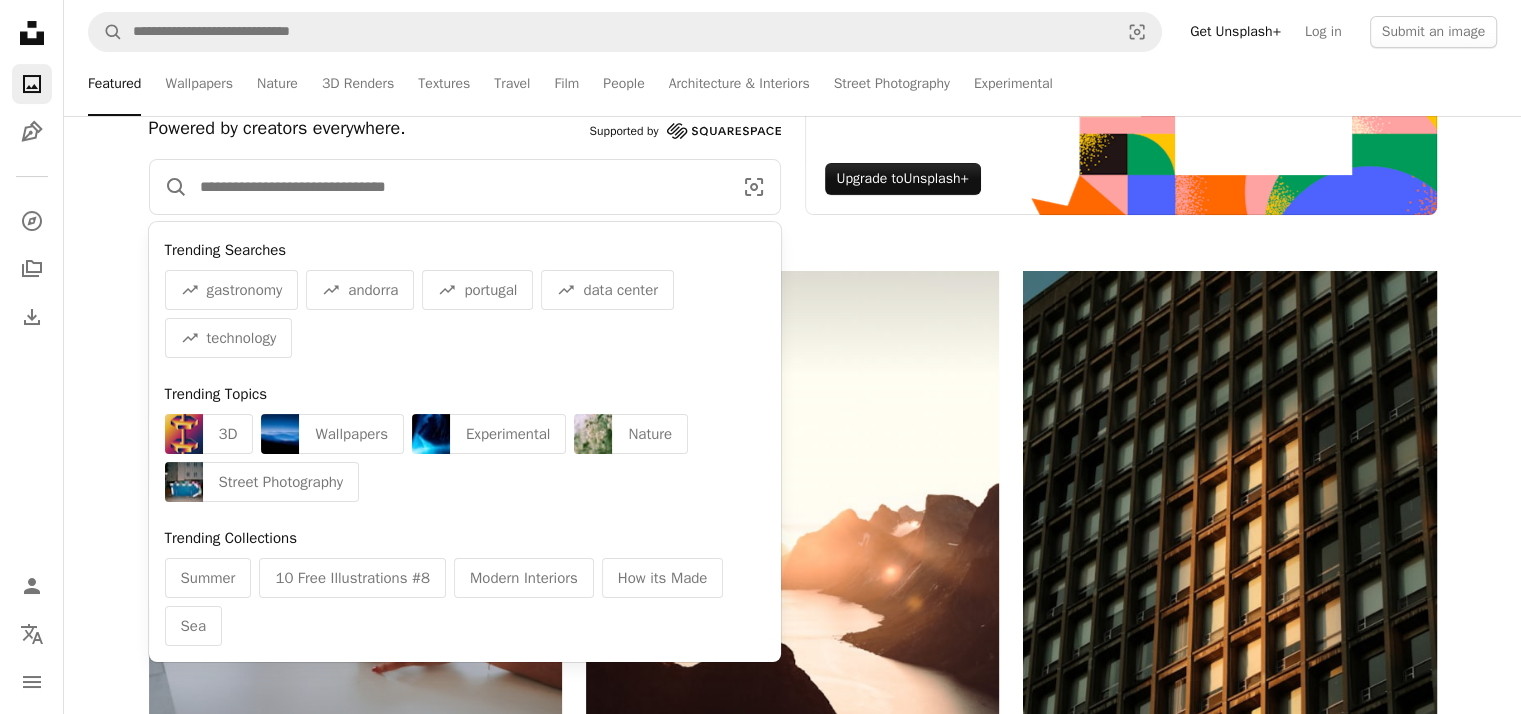 scroll, scrollTop: 260, scrollLeft: 0, axis: vertical 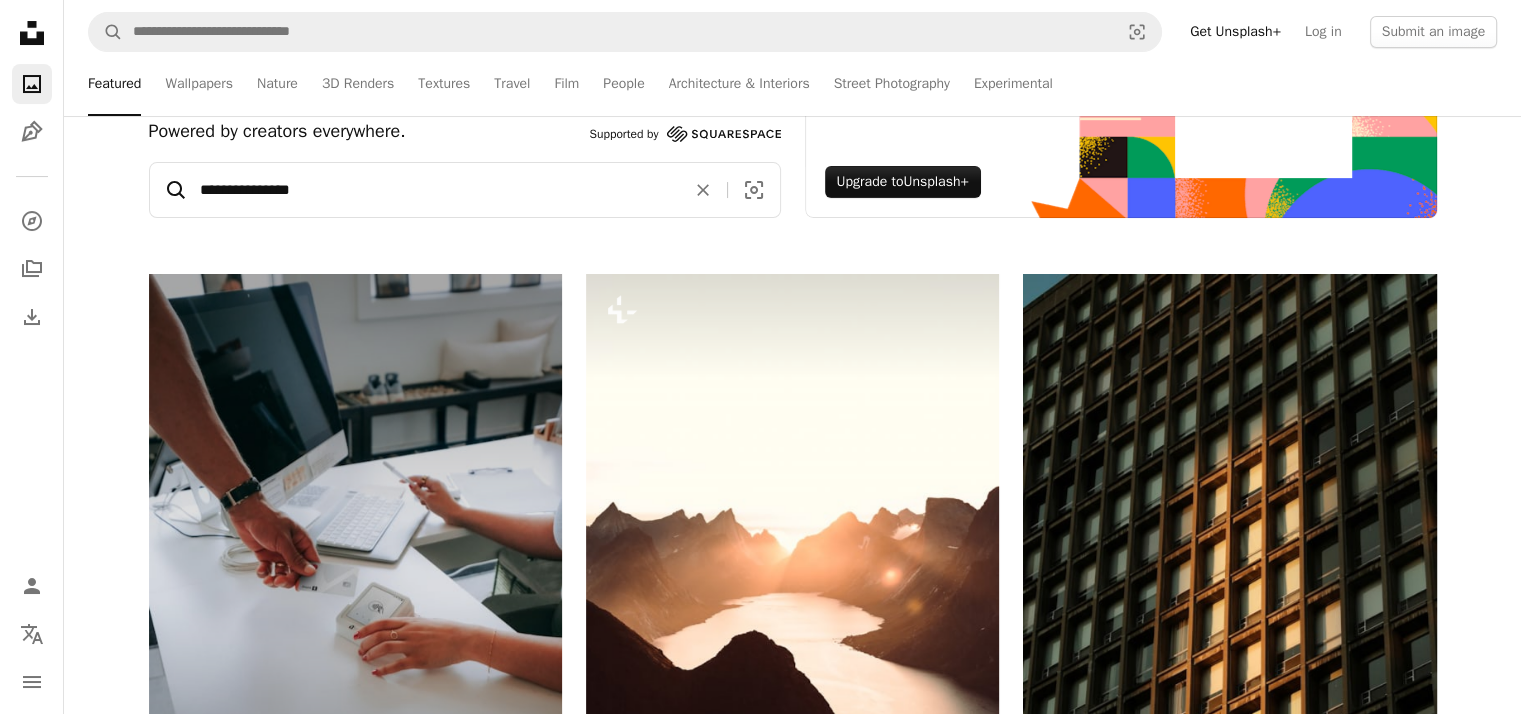 type on "**********" 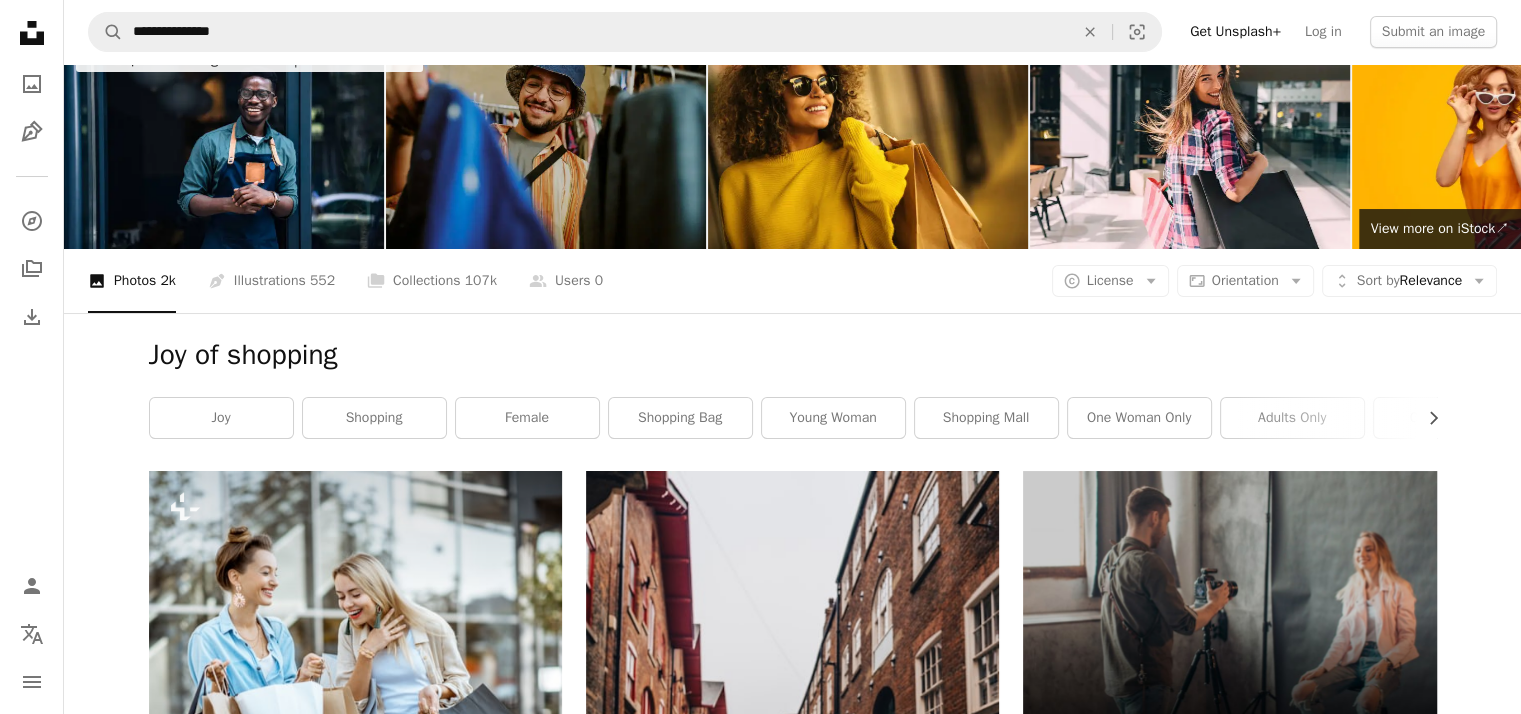 scroll, scrollTop: 0, scrollLeft: 0, axis: both 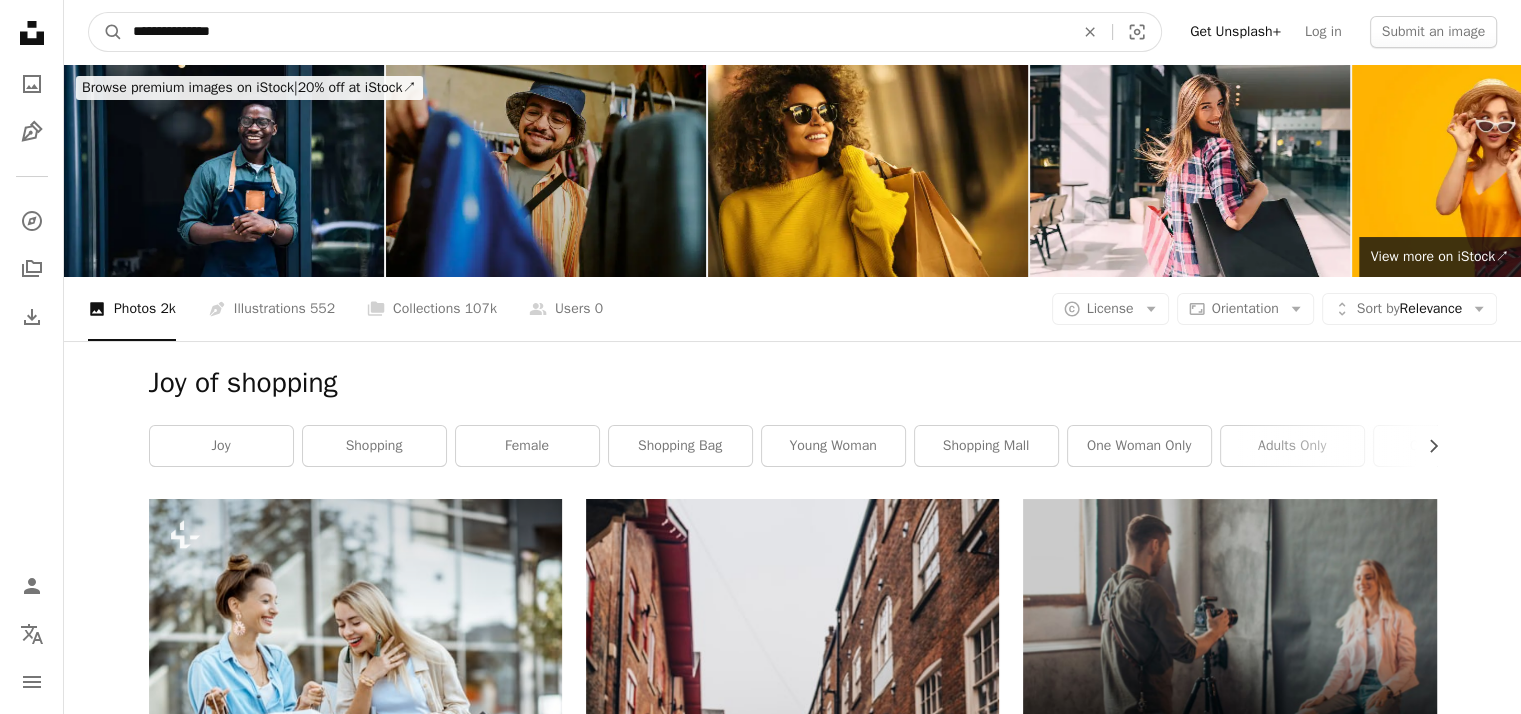 click on "**********" at bounding box center (595, 32) 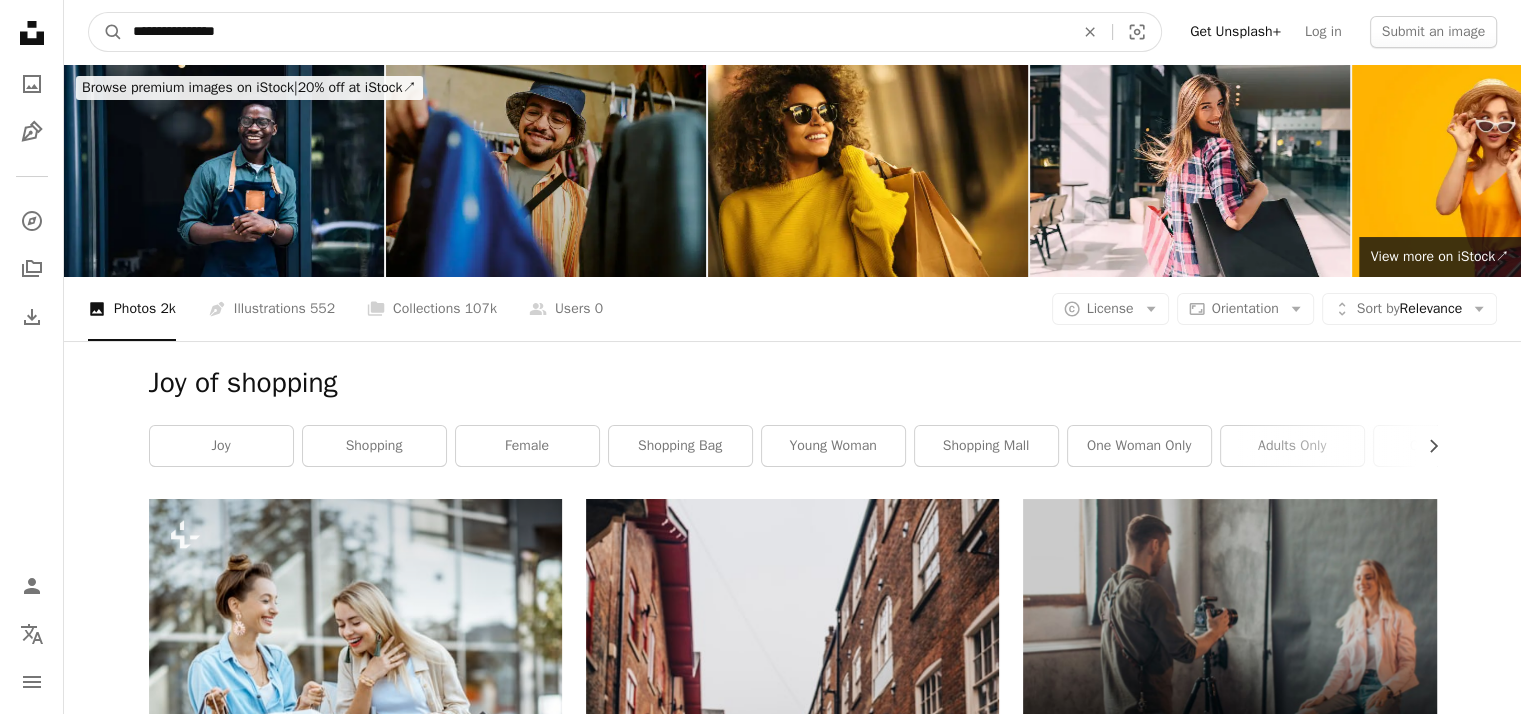 click on "**********" at bounding box center (595, 32) 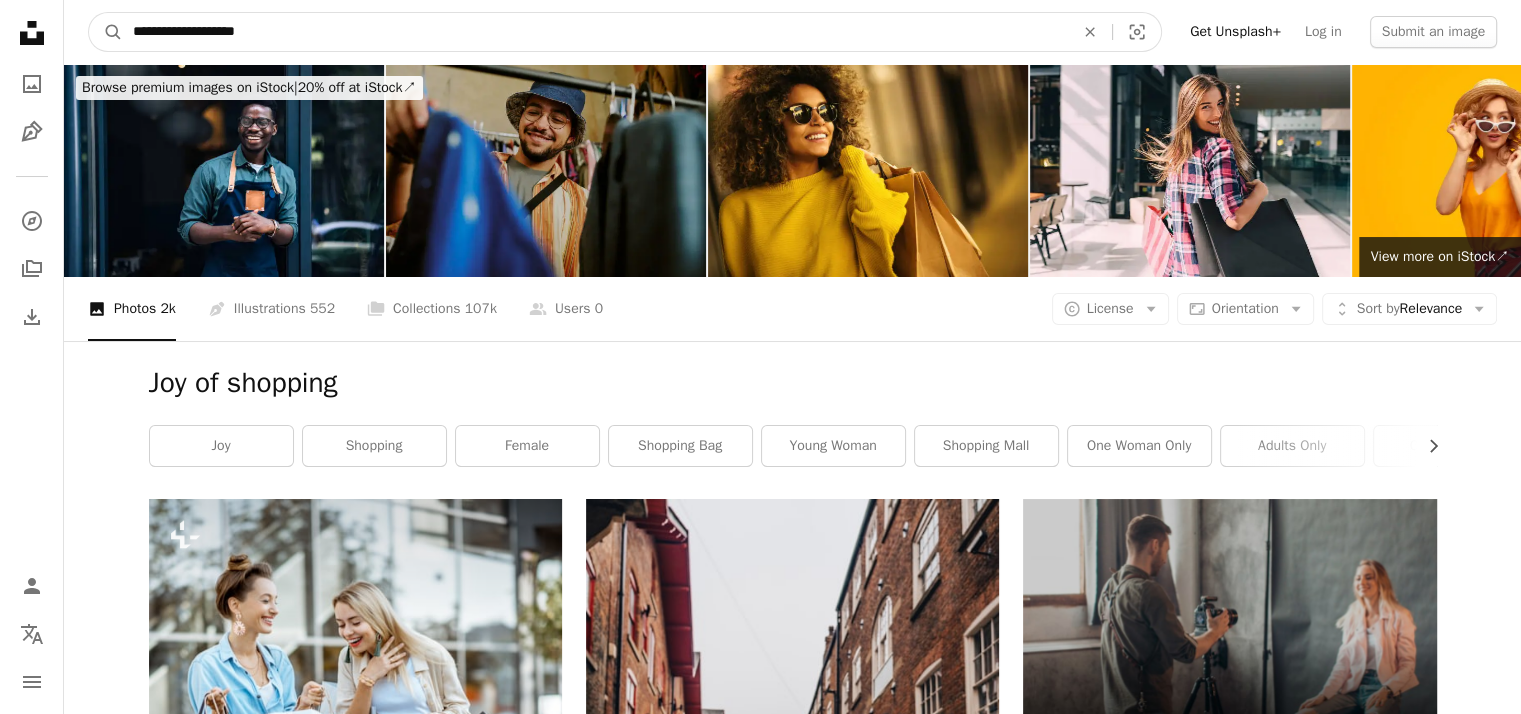 click on "**********" at bounding box center [595, 32] 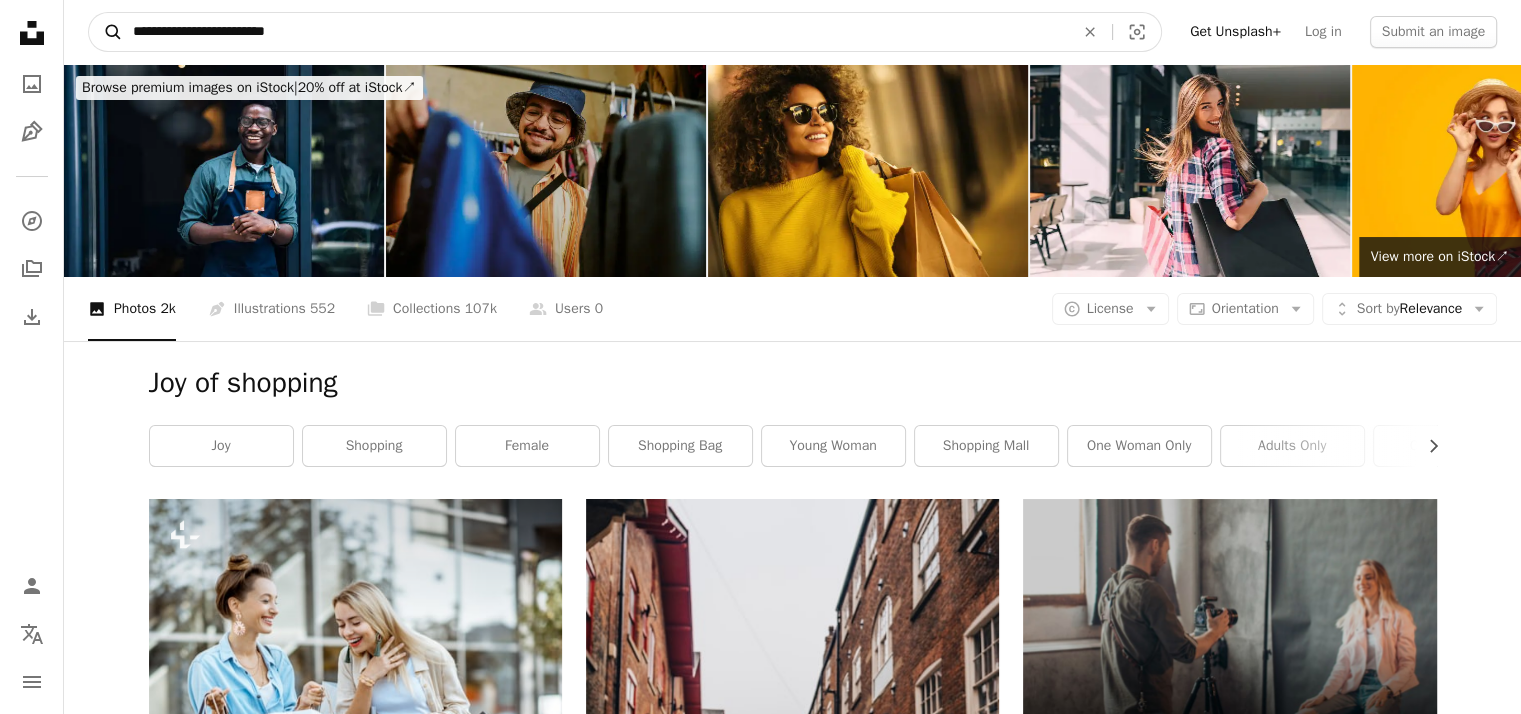 type on "**********" 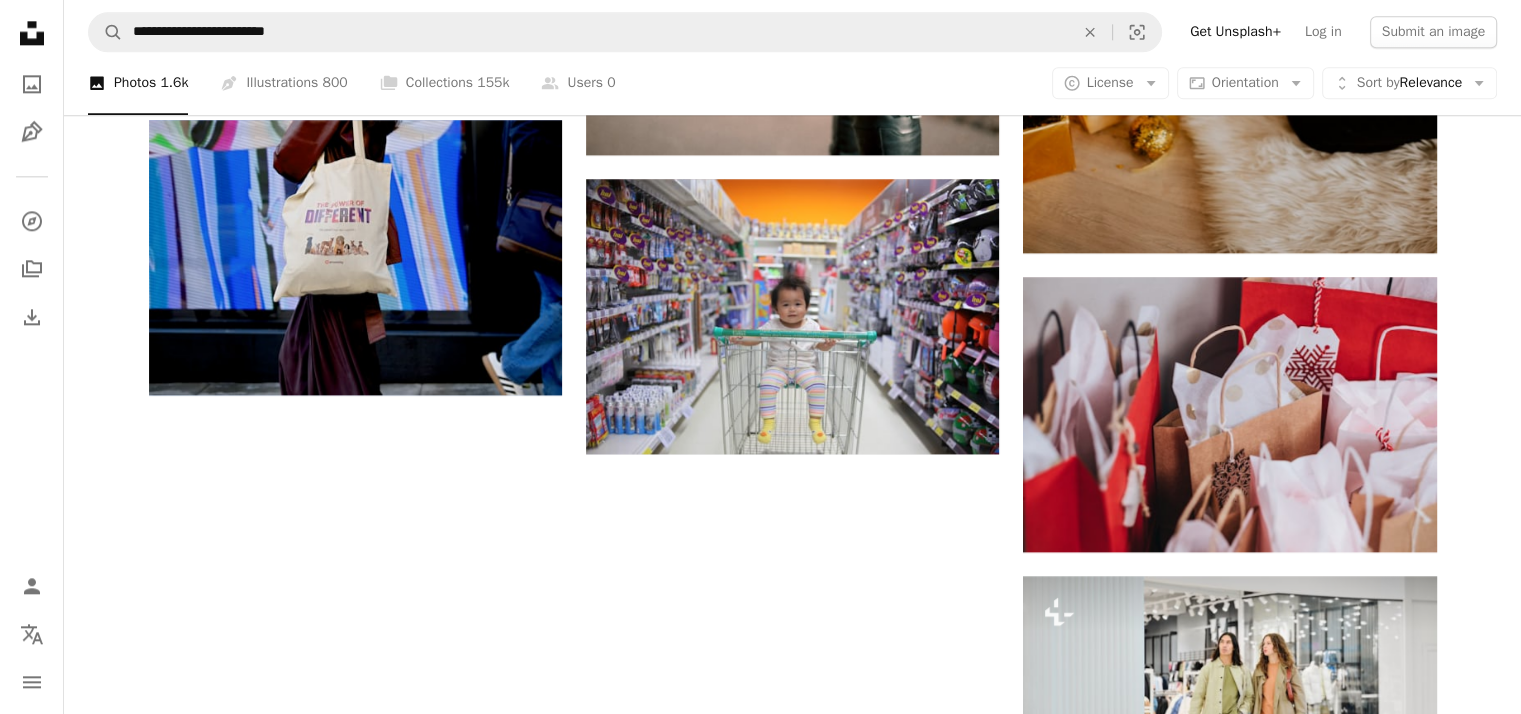 scroll, scrollTop: 2592, scrollLeft: 0, axis: vertical 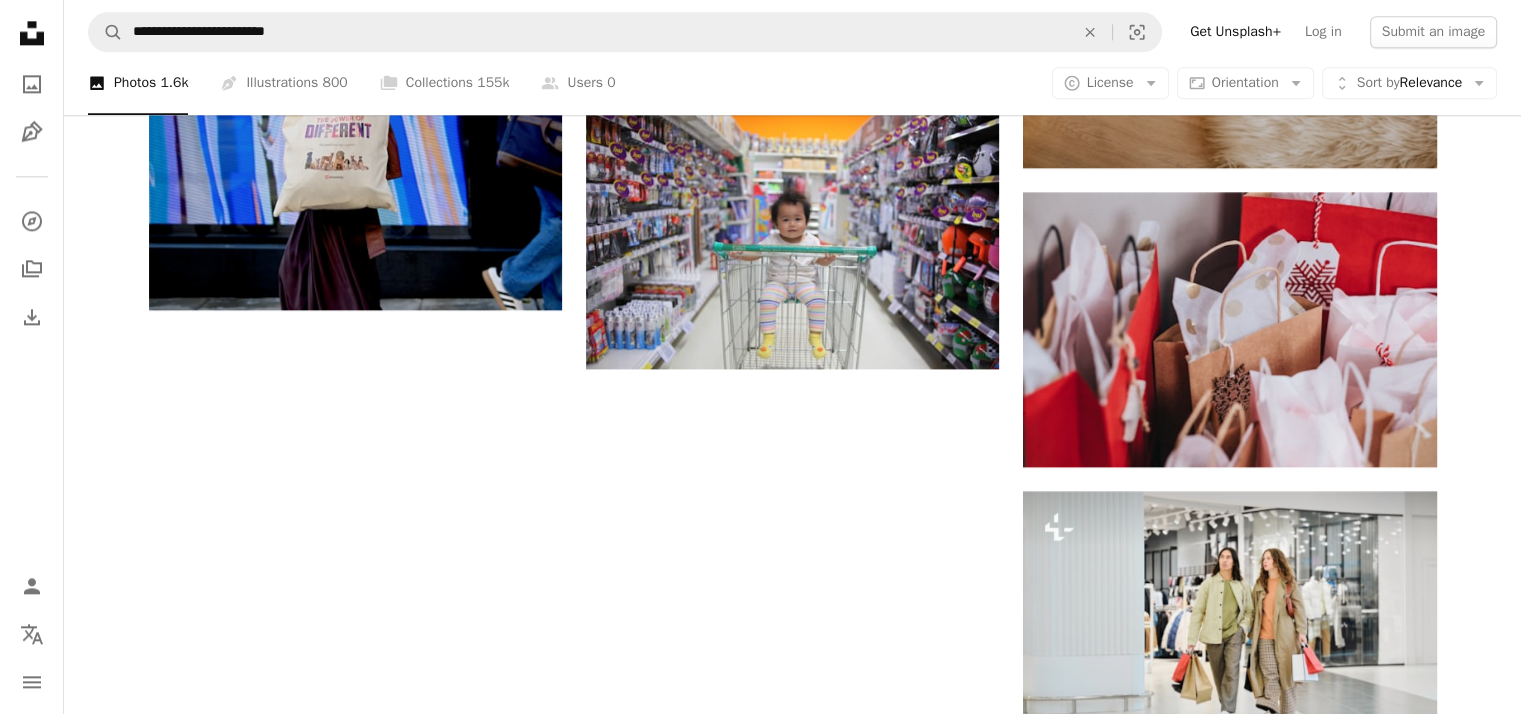 click on "Load more" at bounding box center (793, 1146) 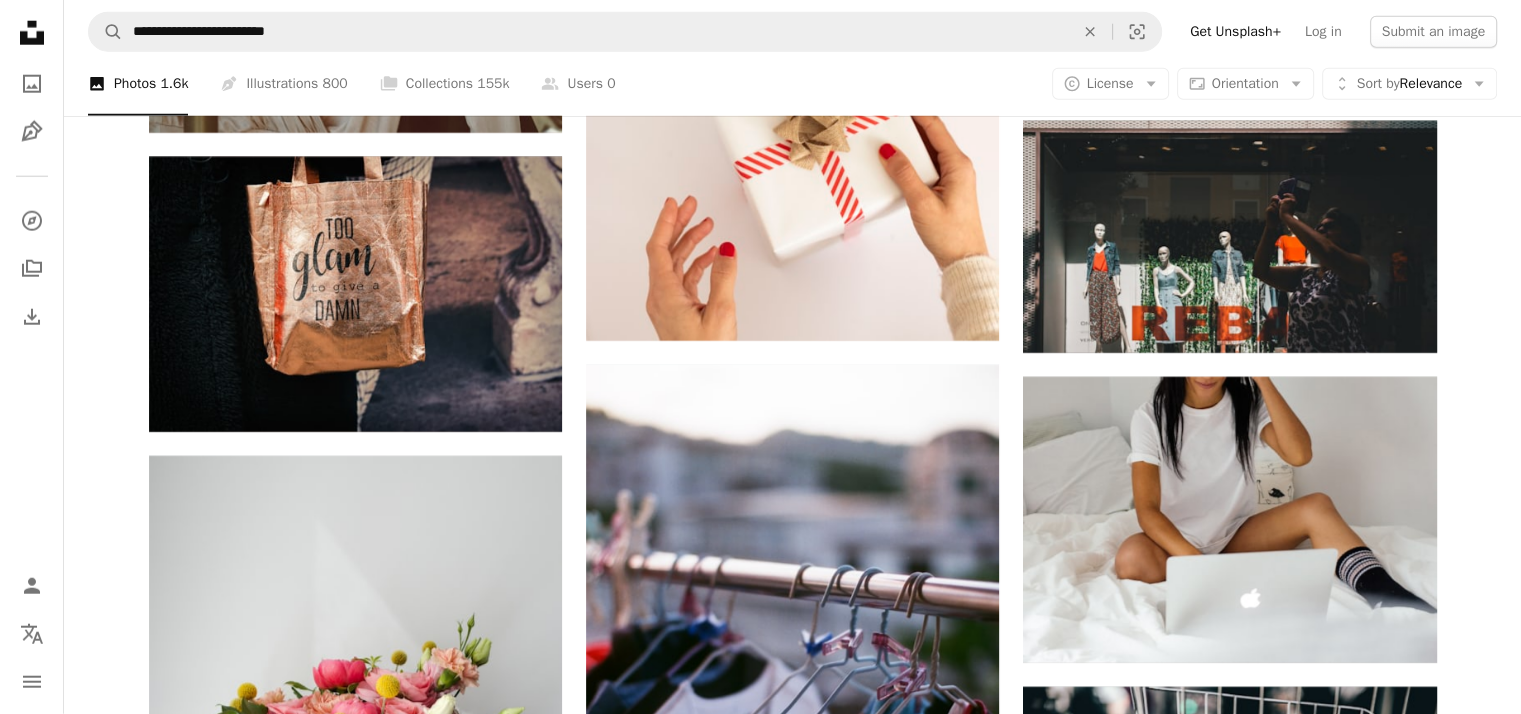 scroll, scrollTop: 20579, scrollLeft: 0, axis: vertical 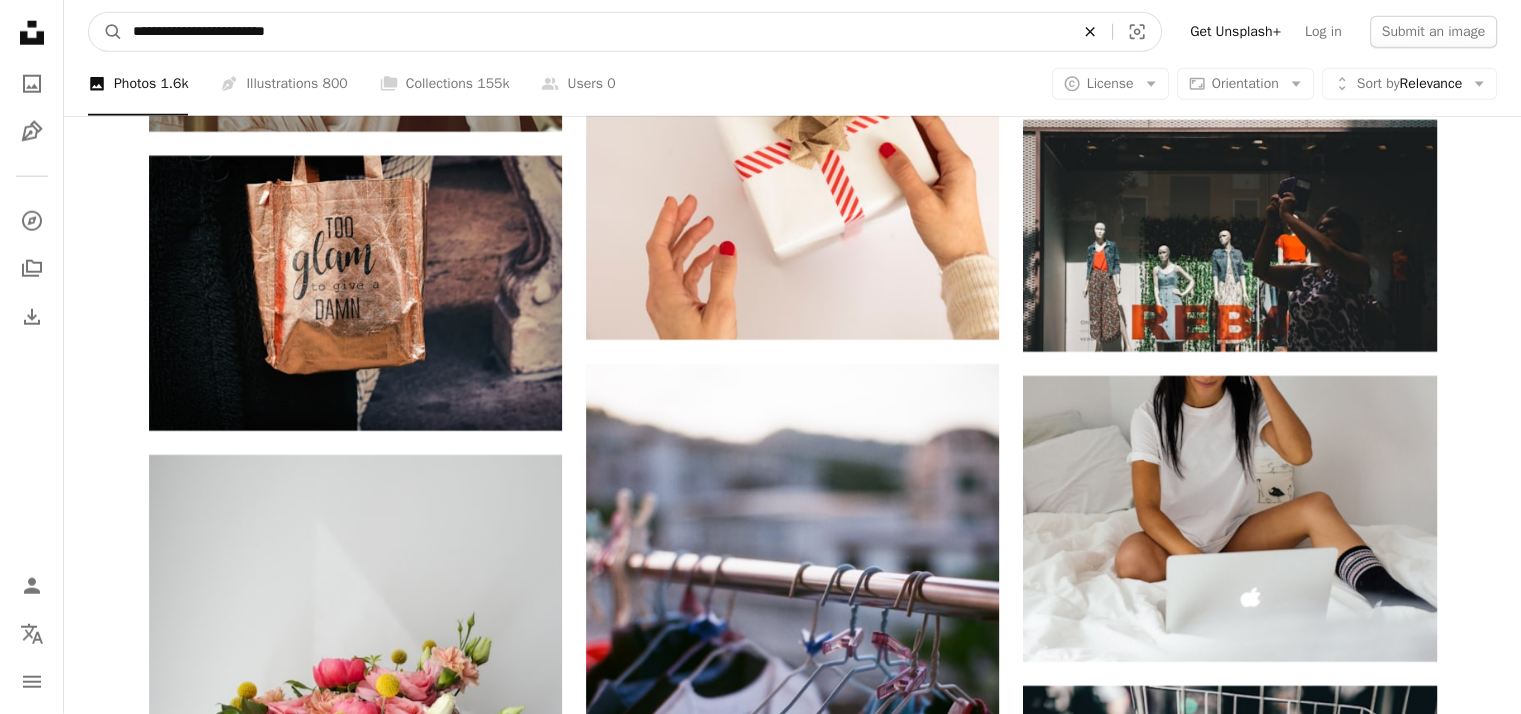 click on "An X shape" 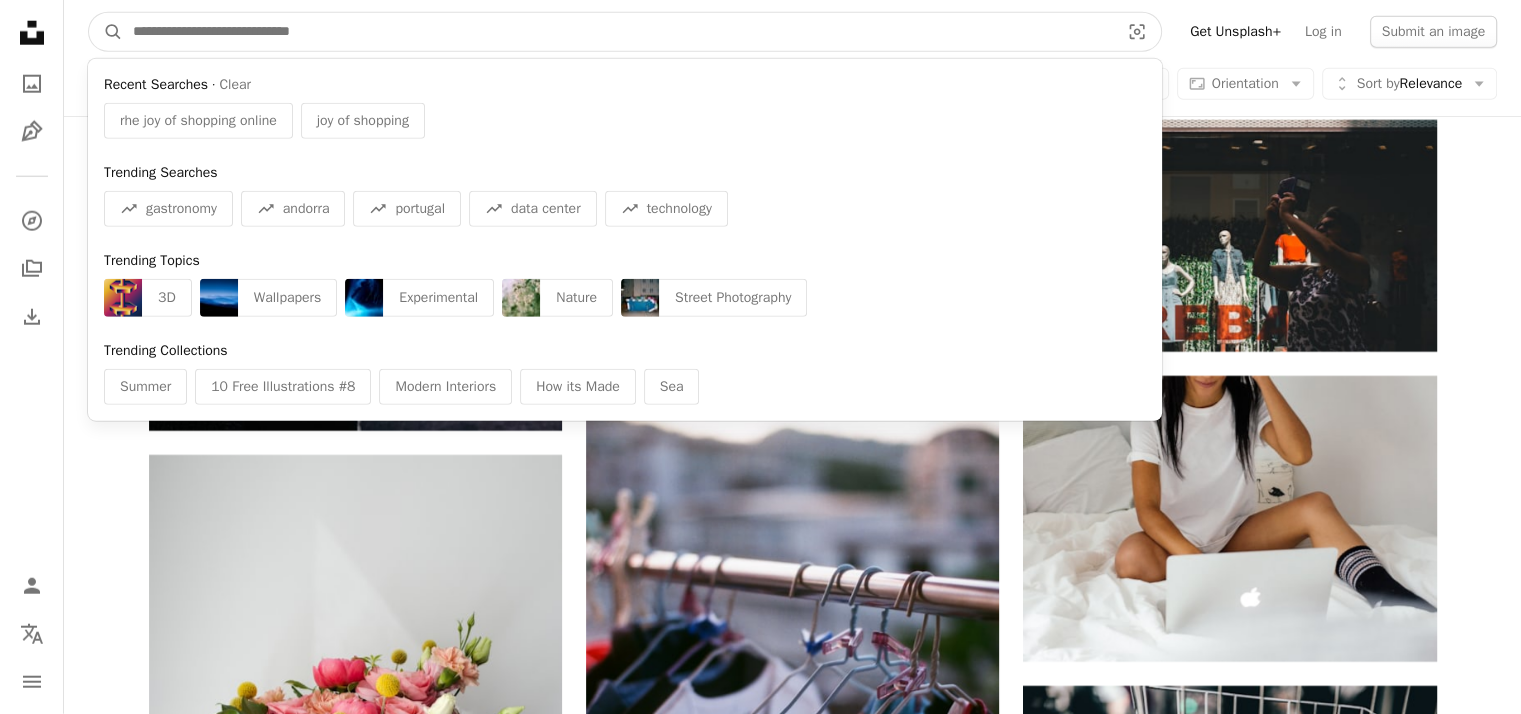 paste on "**********" 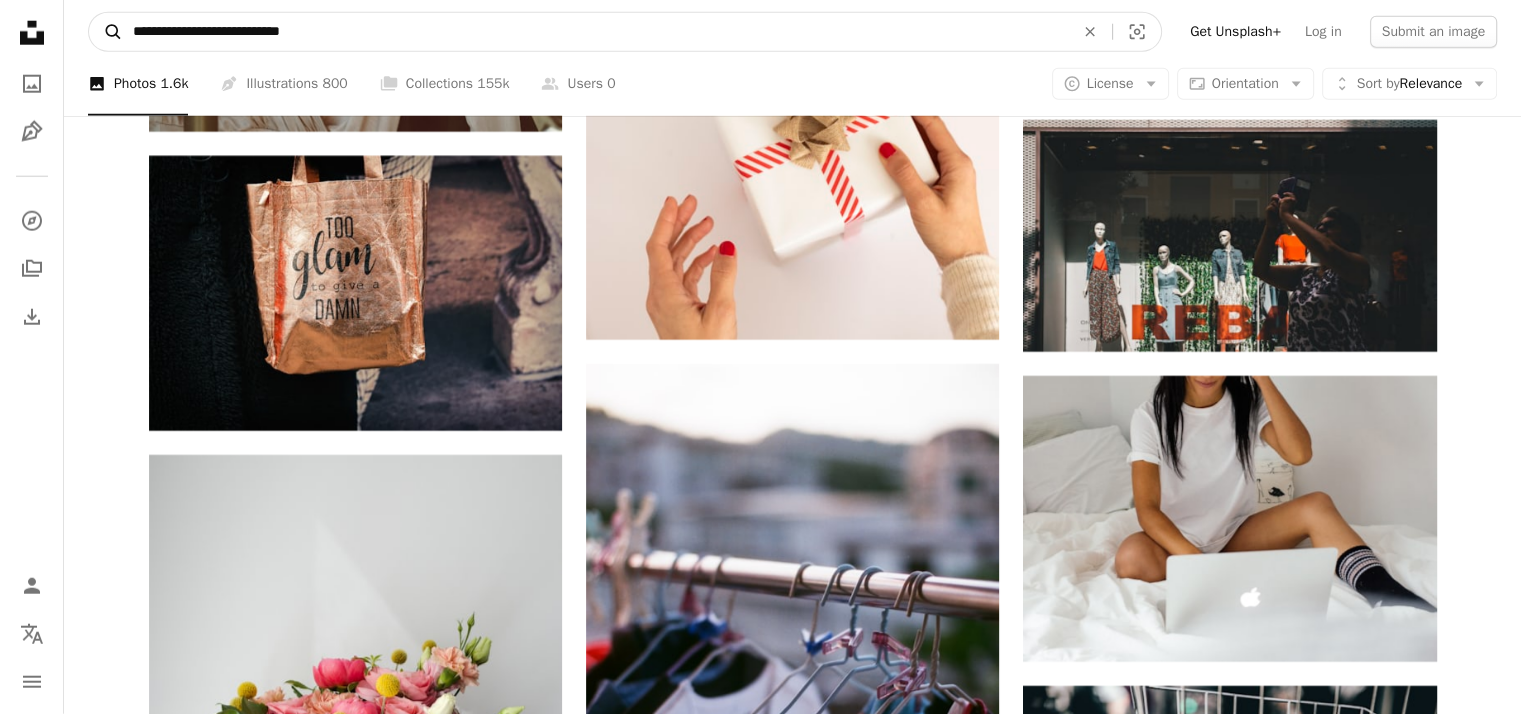 type on "**********" 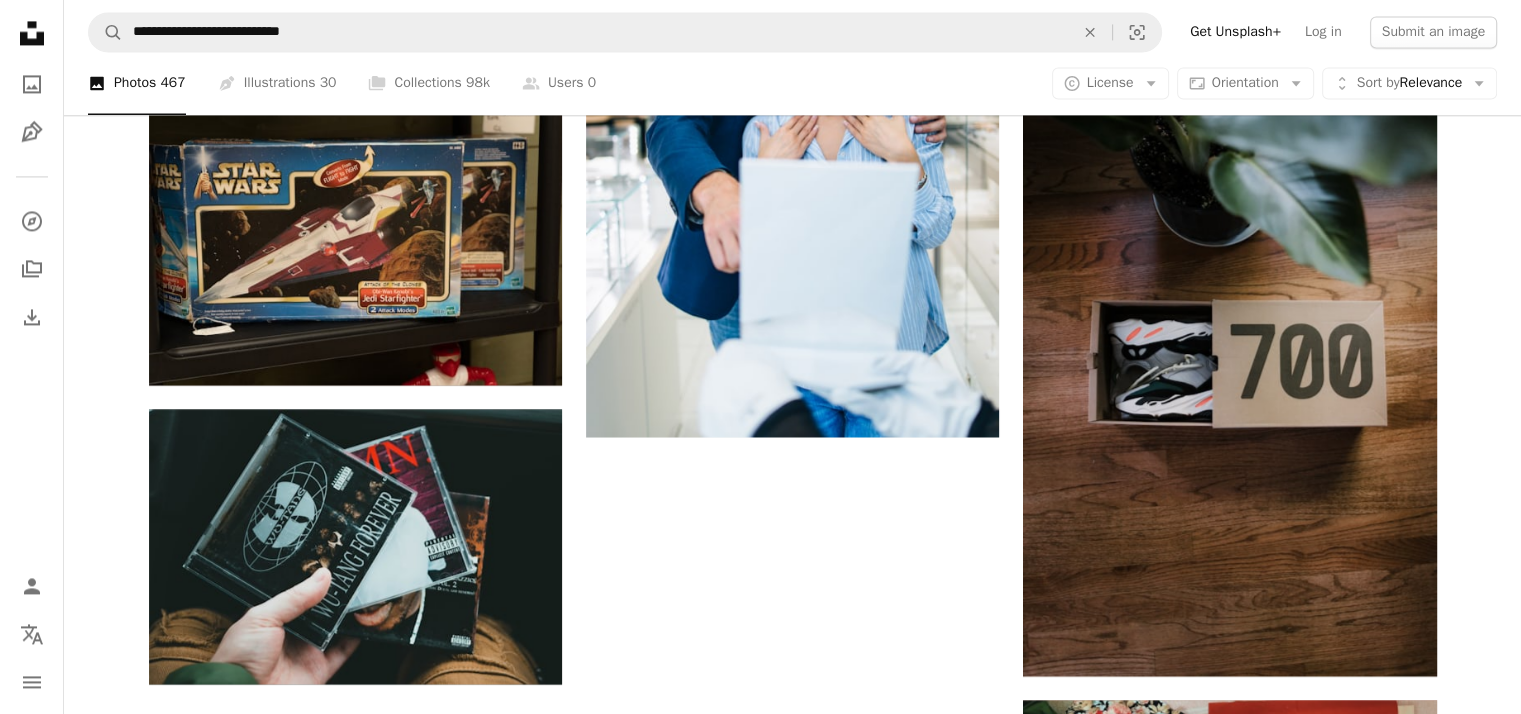 scroll, scrollTop: 3112, scrollLeft: 0, axis: vertical 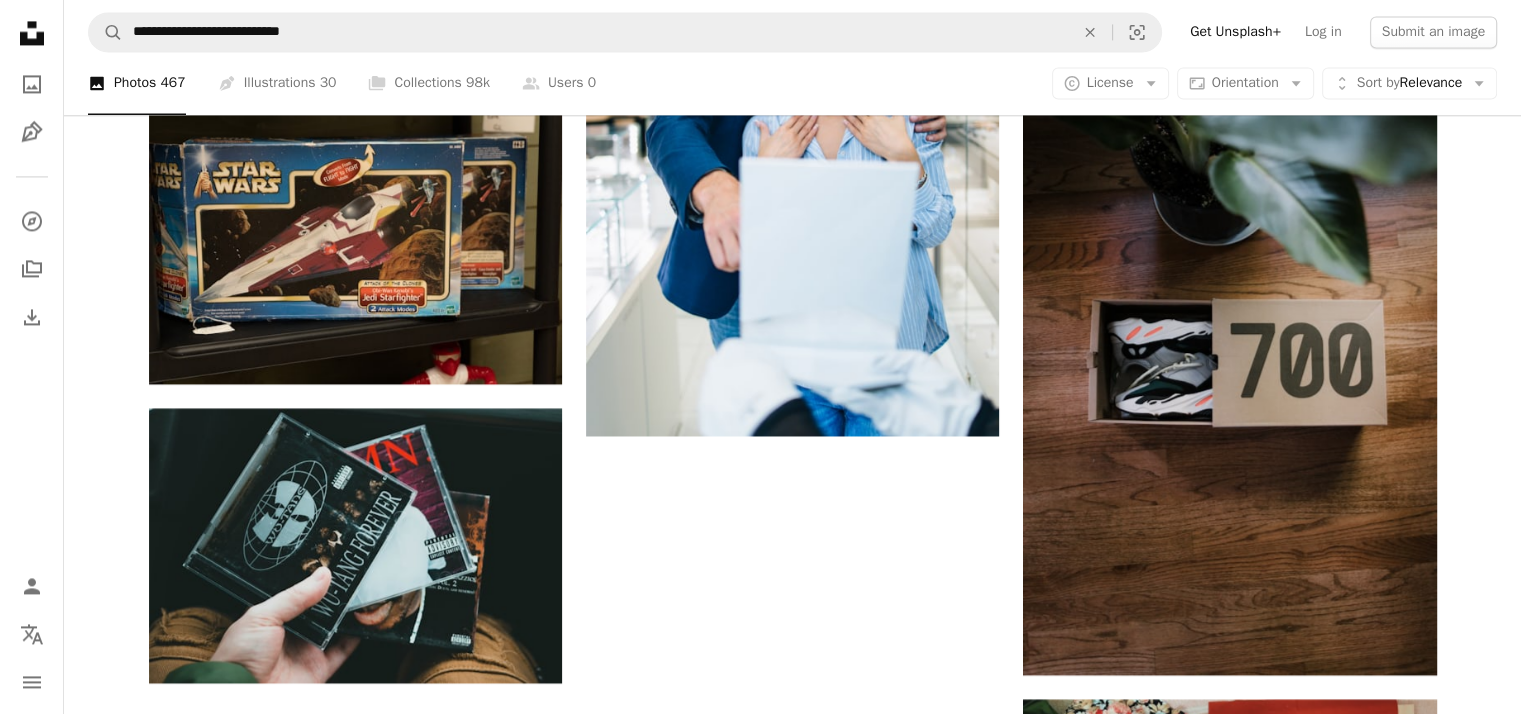click on "Load more" at bounding box center (793, 1089) 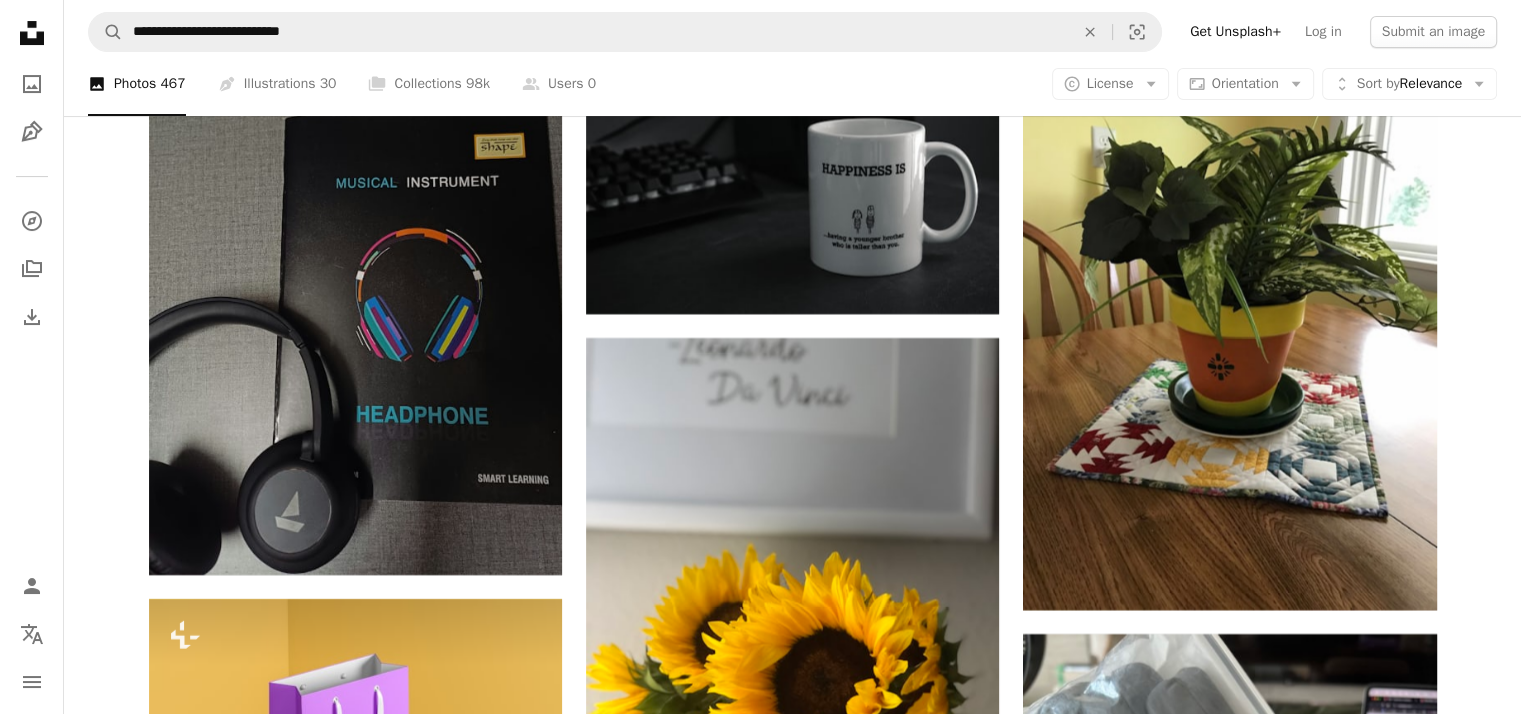 scroll, scrollTop: 8040, scrollLeft: 0, axis: vertical 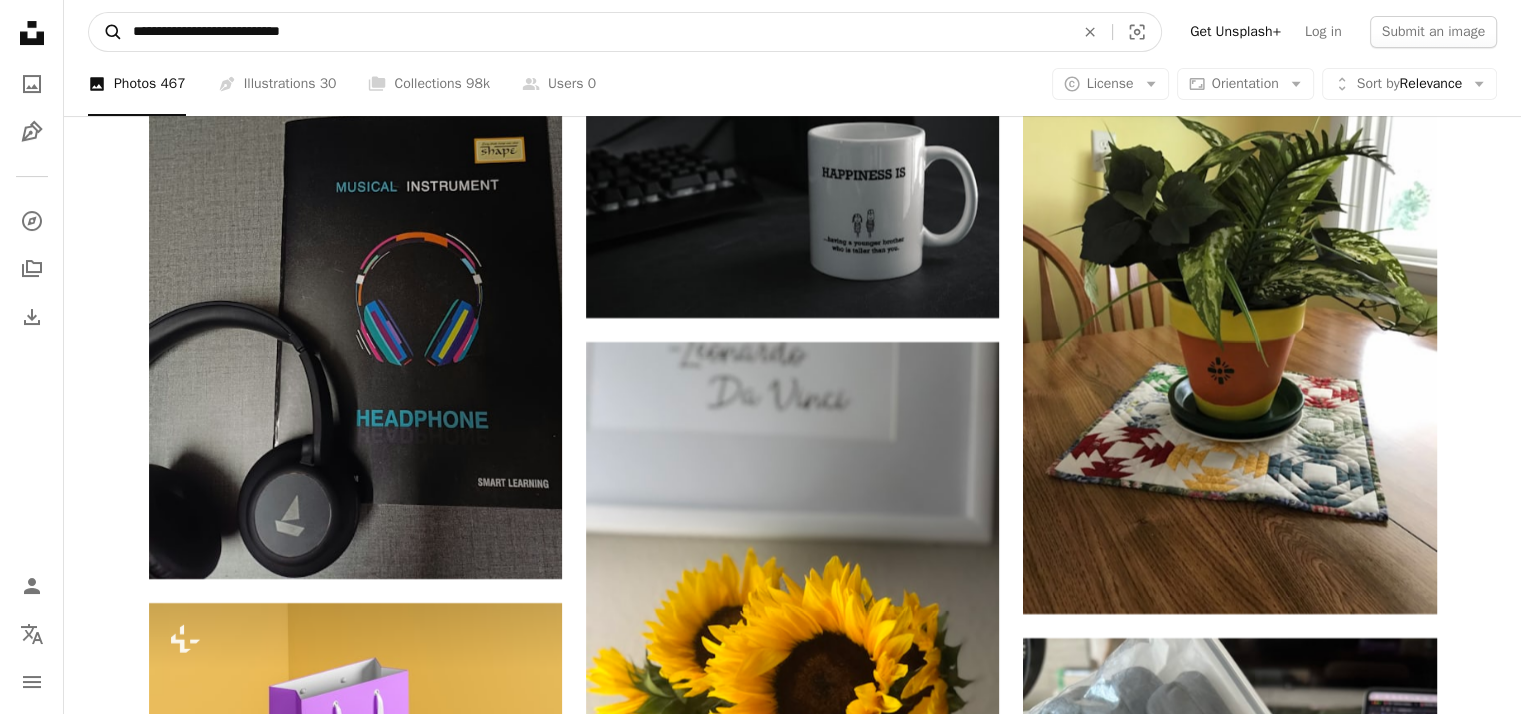 click on "A magnifying glass" 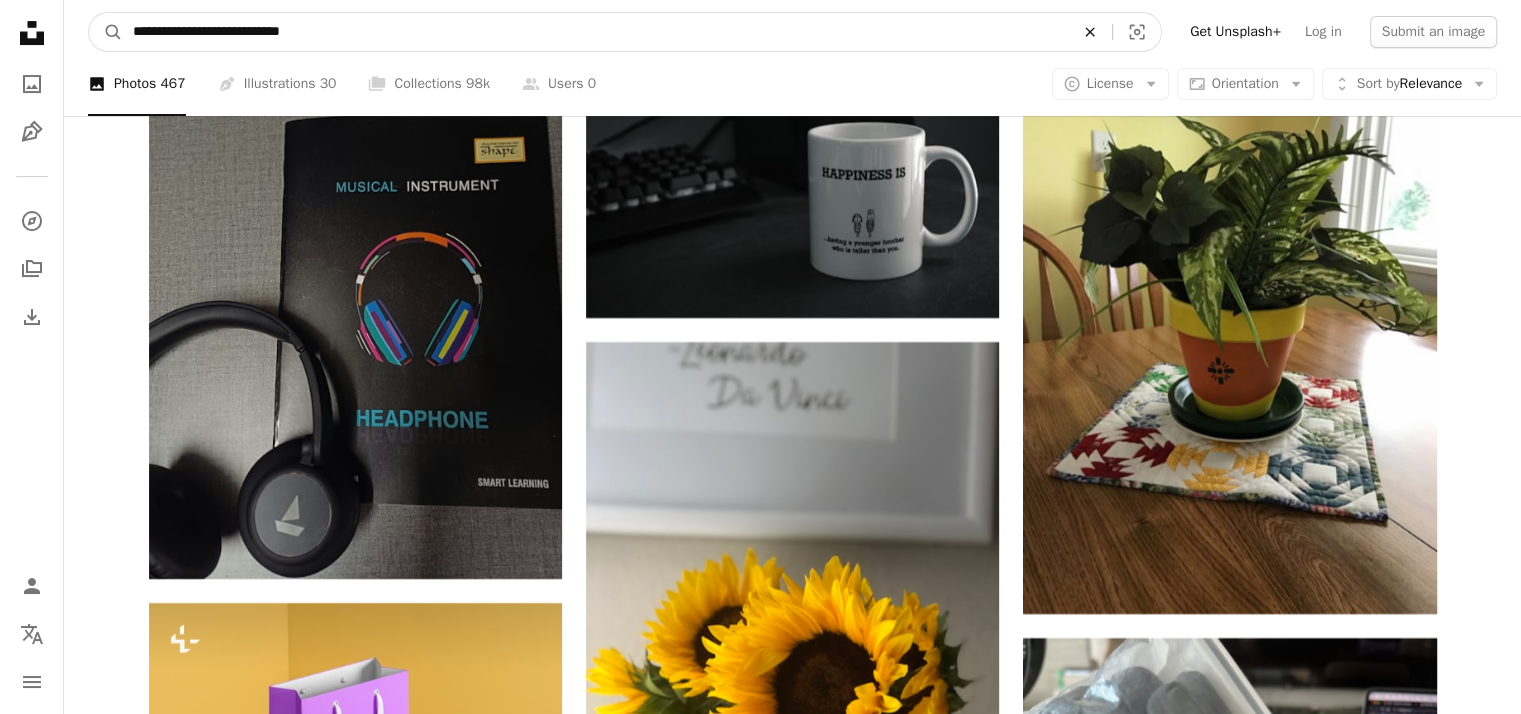 click on "An X shape" 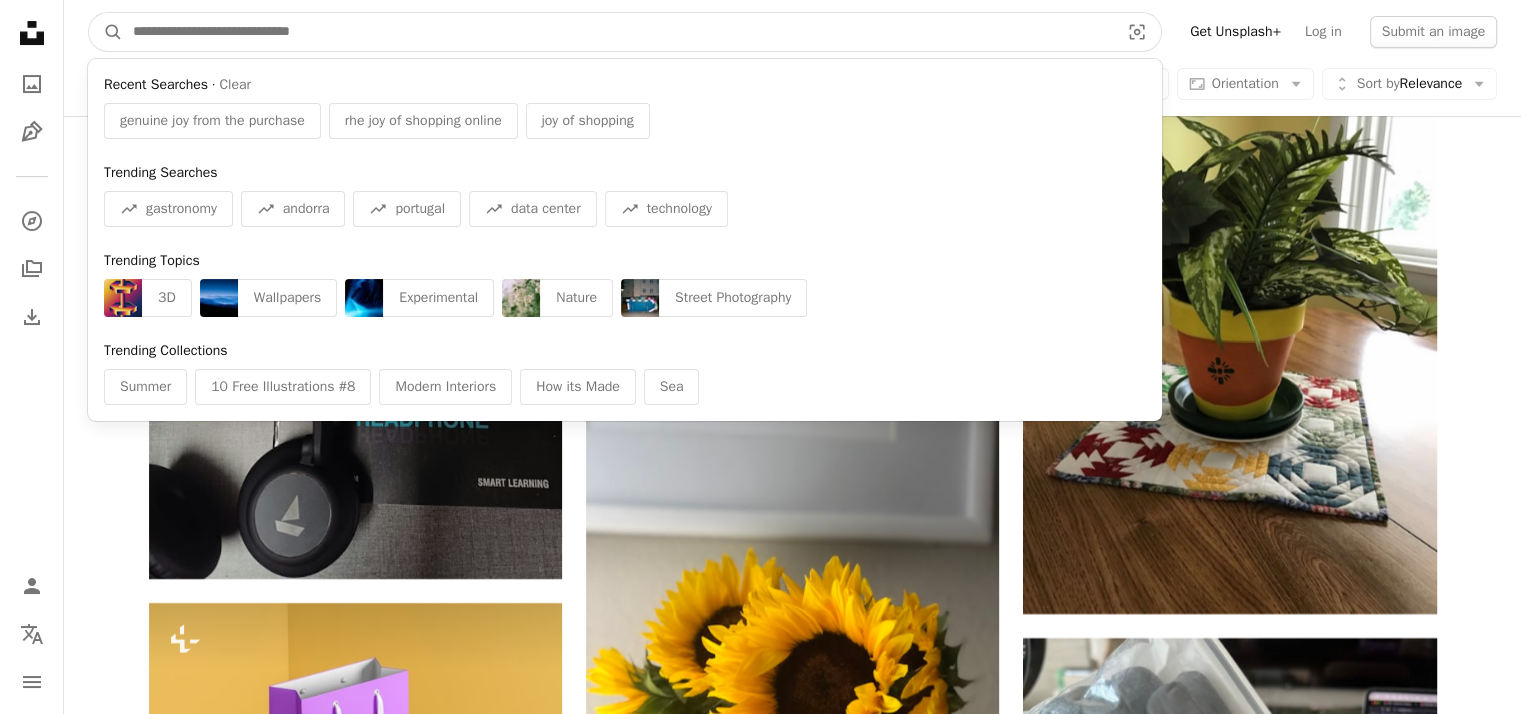 paste on "**********" 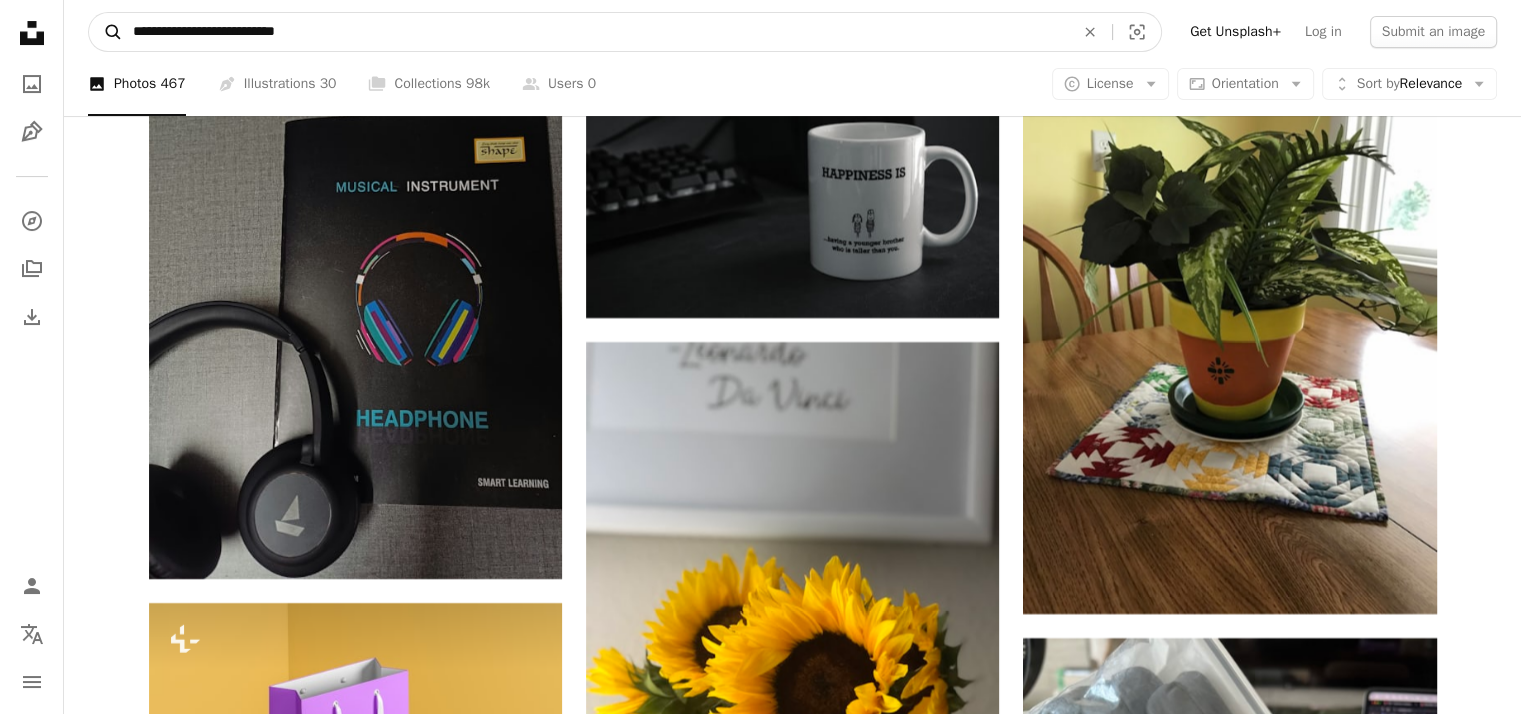 type on "**********" 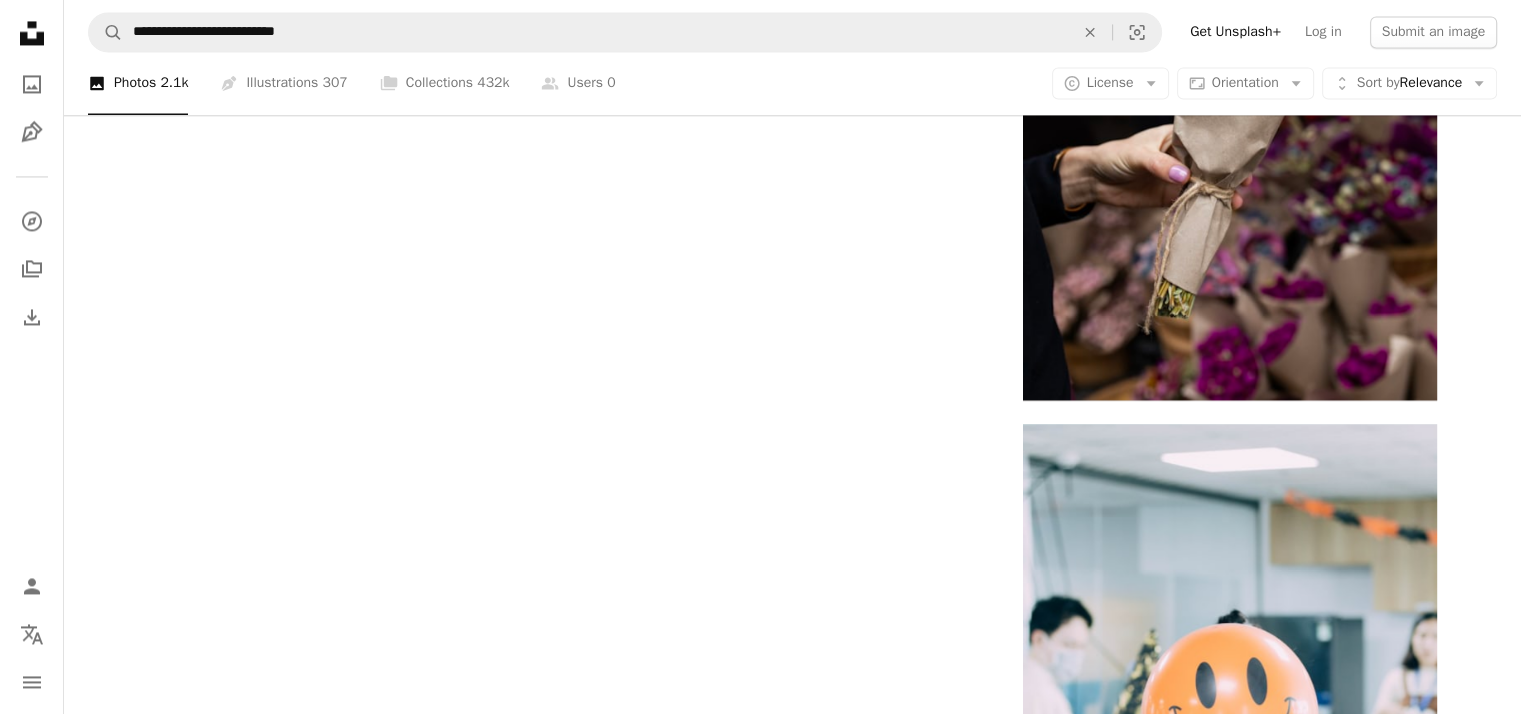 scroll, scrollTop: 3285, scrollLeft: 0, axis: vertical 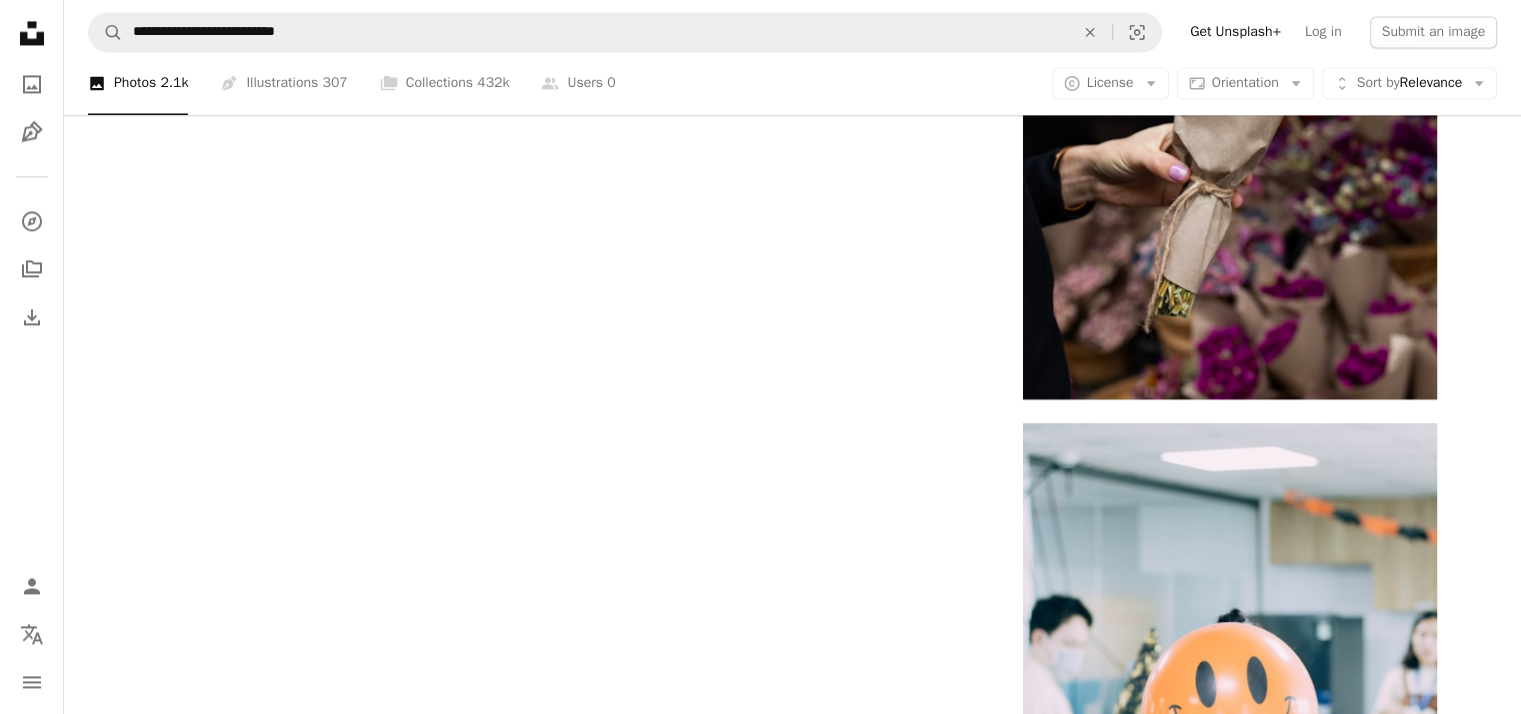 click on "Load more" at bounding box center [793, 1123] 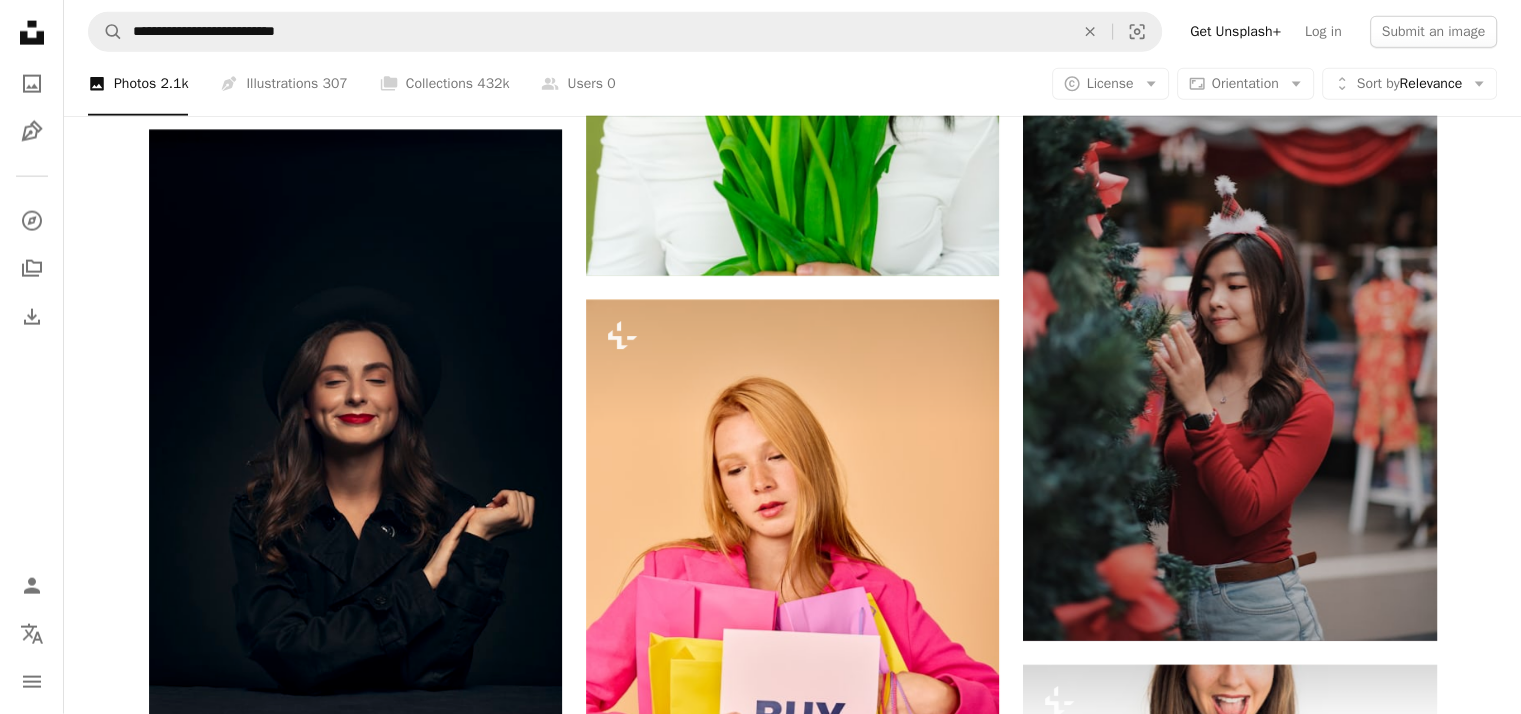 scroll, scrollTop: 19971, scrollLeft: 0, axis: vertical 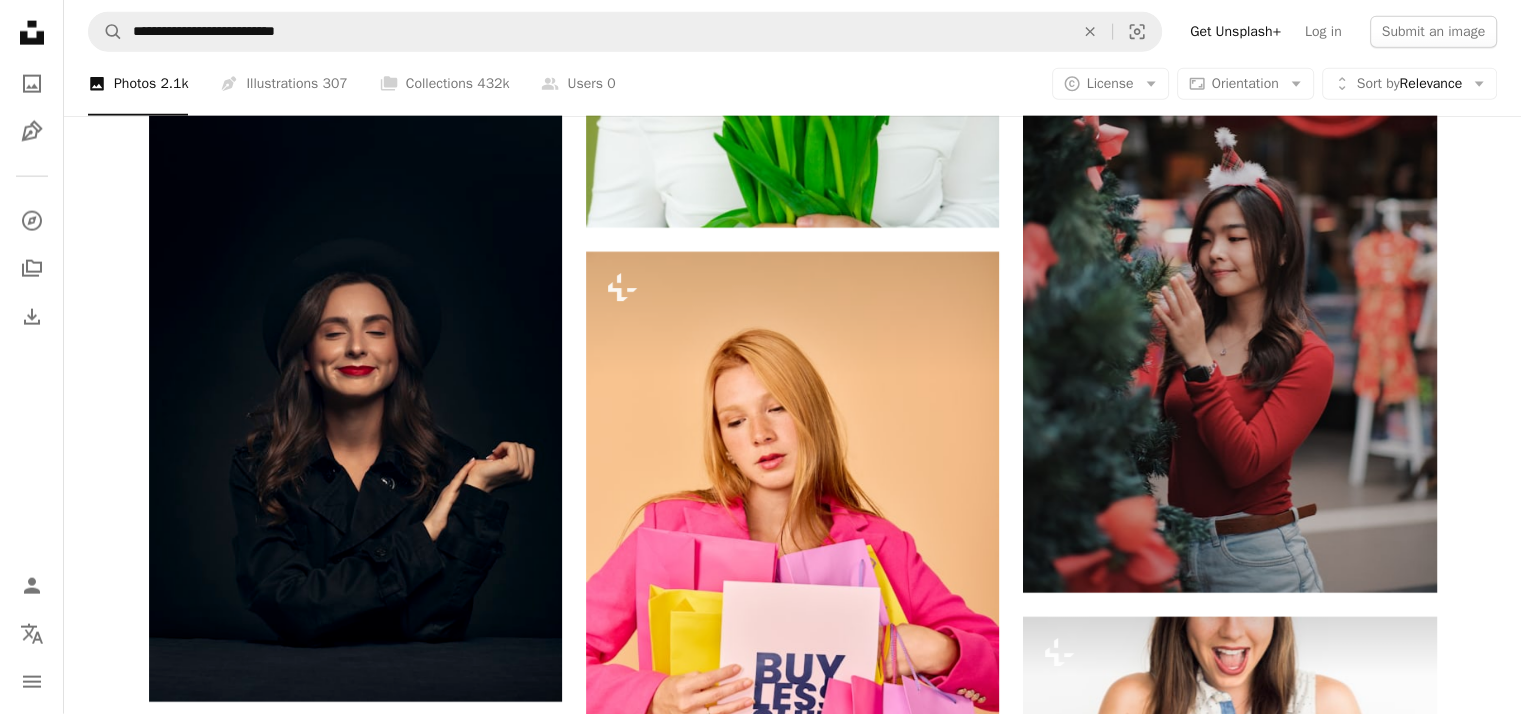 click on "A photo Photos   2.1k Pen Tool Illustrations   307 A stack of folders Collections   432k A group of people Users   0 A copyright icon © License Arrow down Aspect ratio Orientation Arrow down Unfold Sort by  Relevance Arrow down Filters Filters" at bounding box center (792, 84) 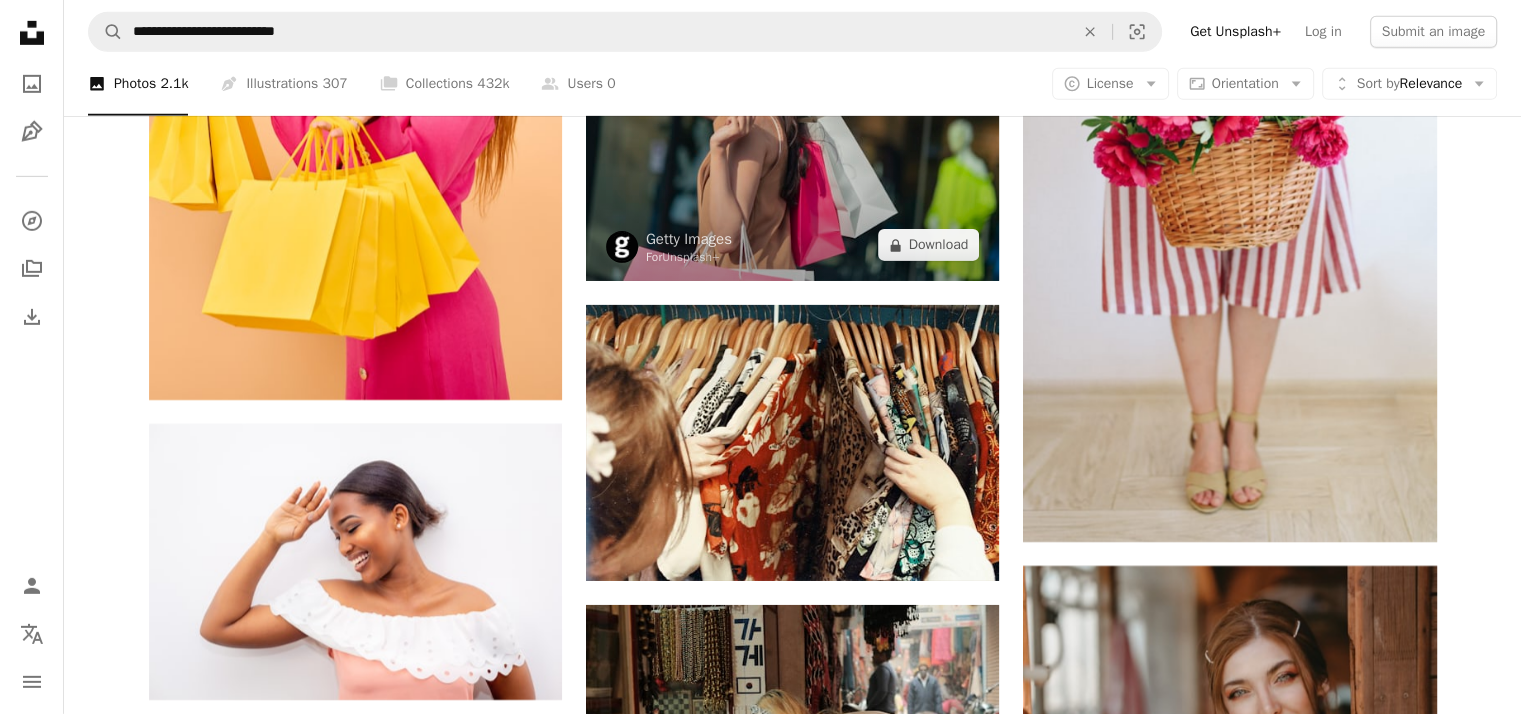 scroll, scrollTop: 29408, scrollLeft: 0, axis: vertical 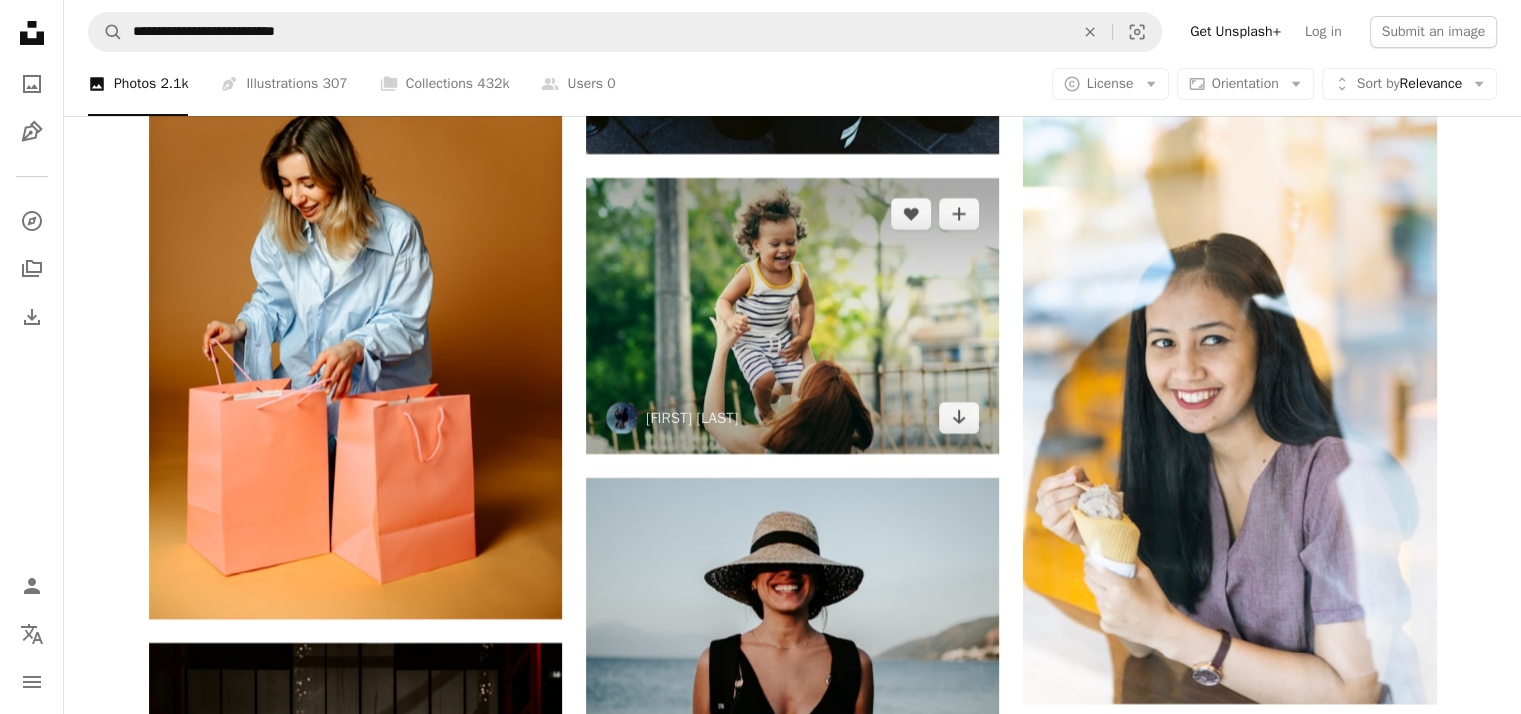 click at bounding box center [792, 315] 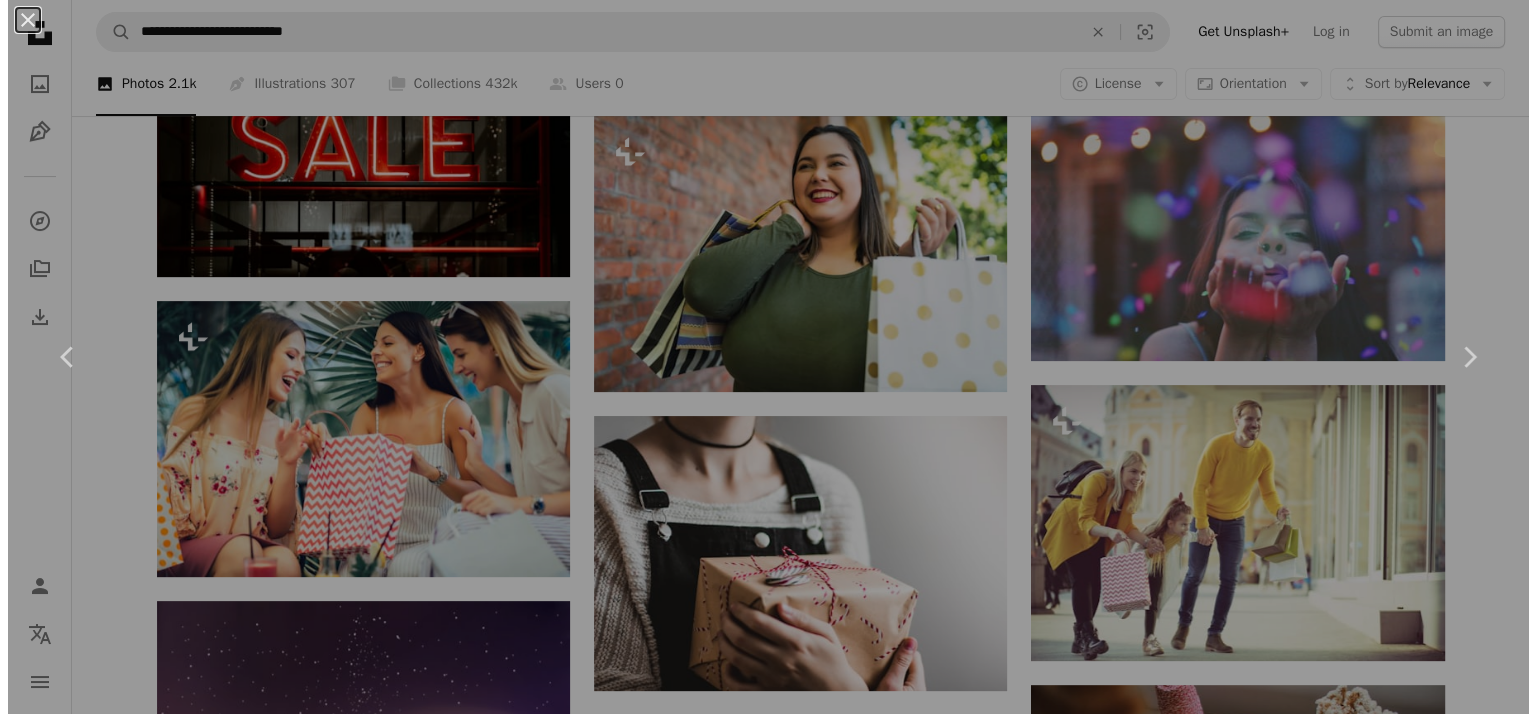scroll, scrollTop: 31032, scrollLeft: 0, axis: vertical 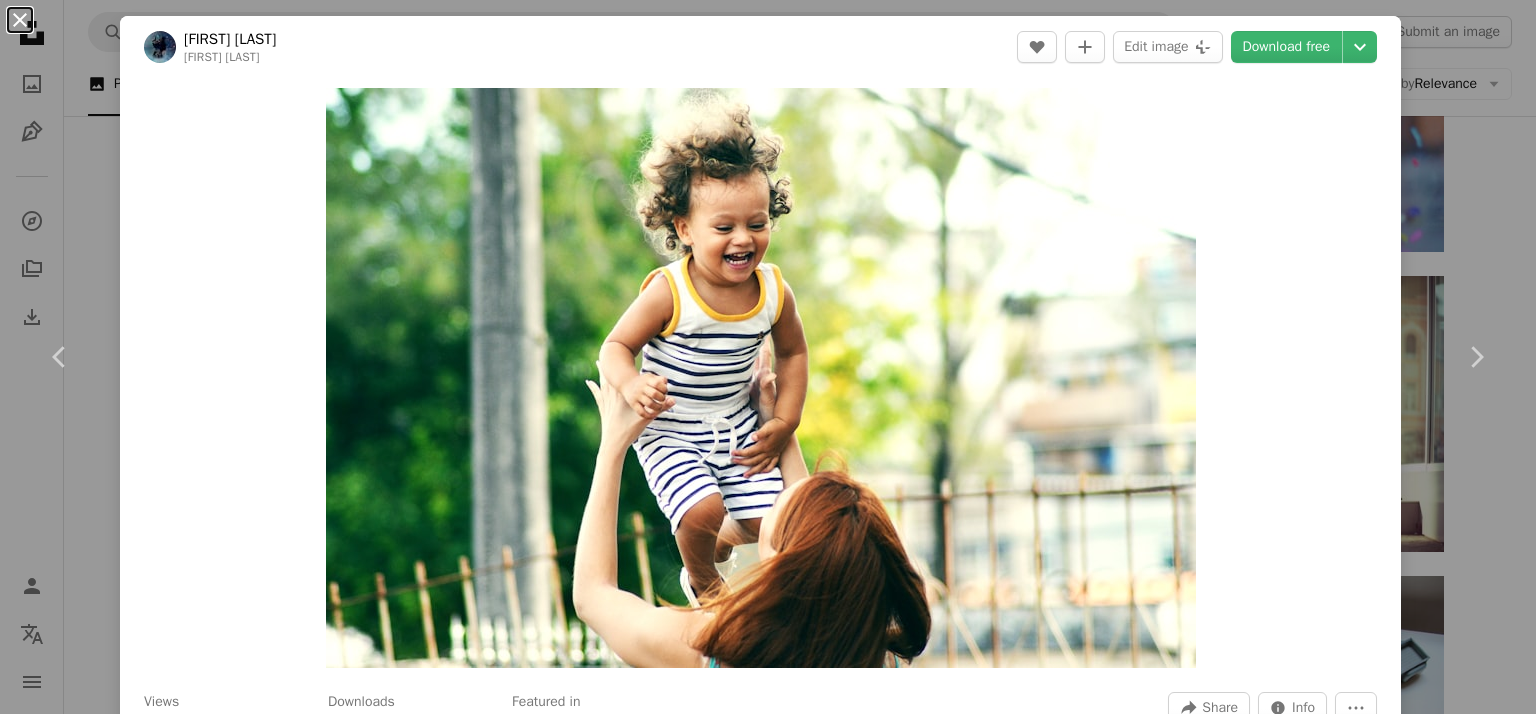 click on "An X shape" at bounding box center (20, 20) 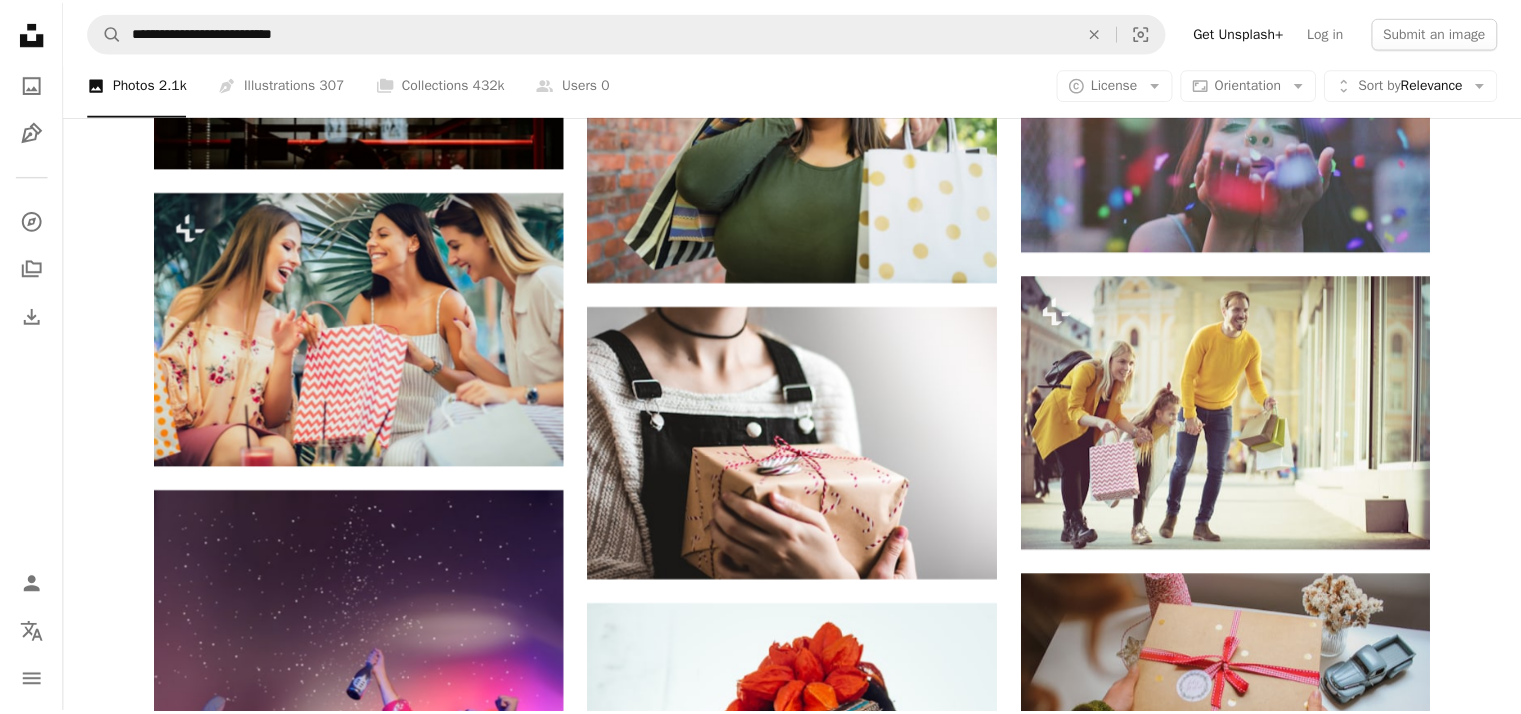 scroll, scrollTop: 30281, scrollLeft: 0, axis: vertical 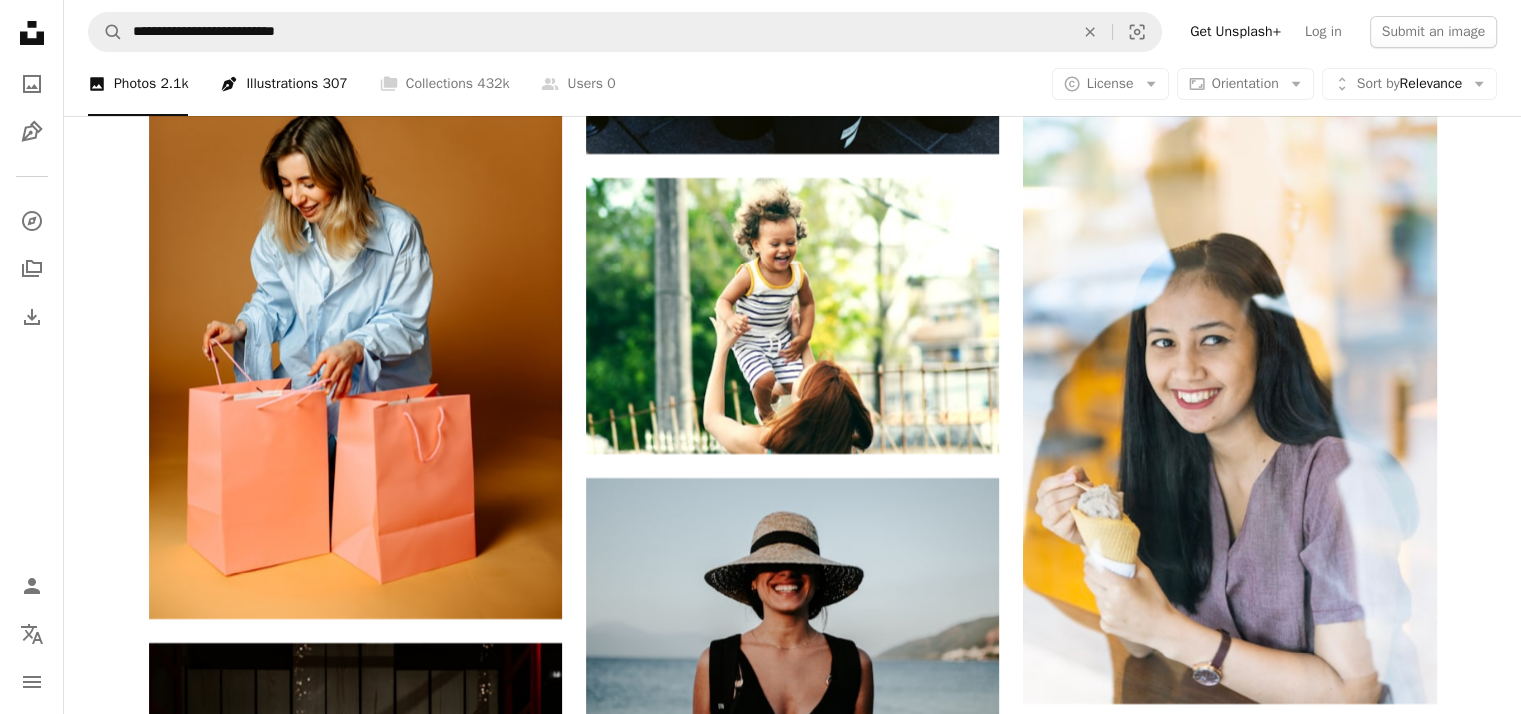 click on "Pen Tool Illustrations   307" at bounding box center (283, 84) 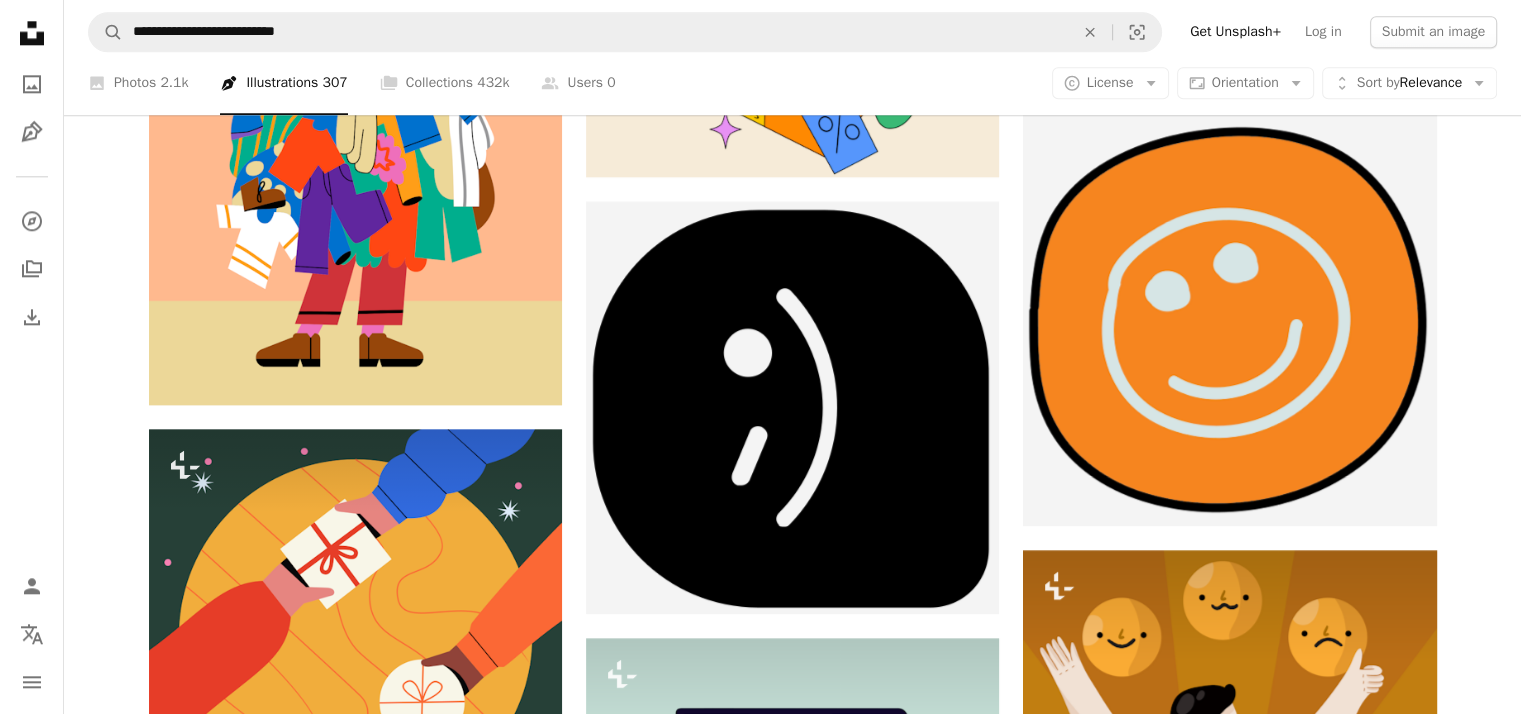 scroll, scrollTop: 2347, scrollLeft: 0, axis: vertical 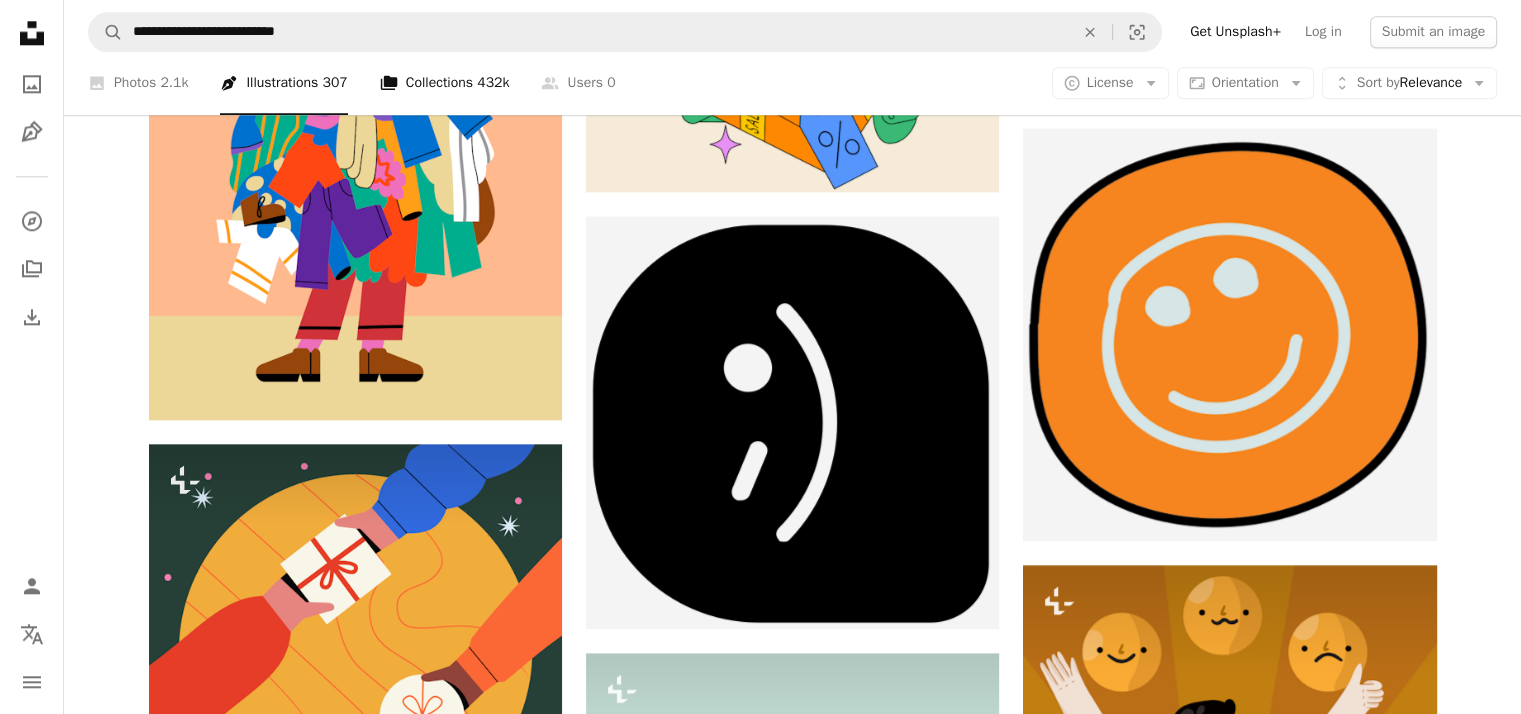 click on "A stack of folders Collections   432k" at bounding box center [445, 84] 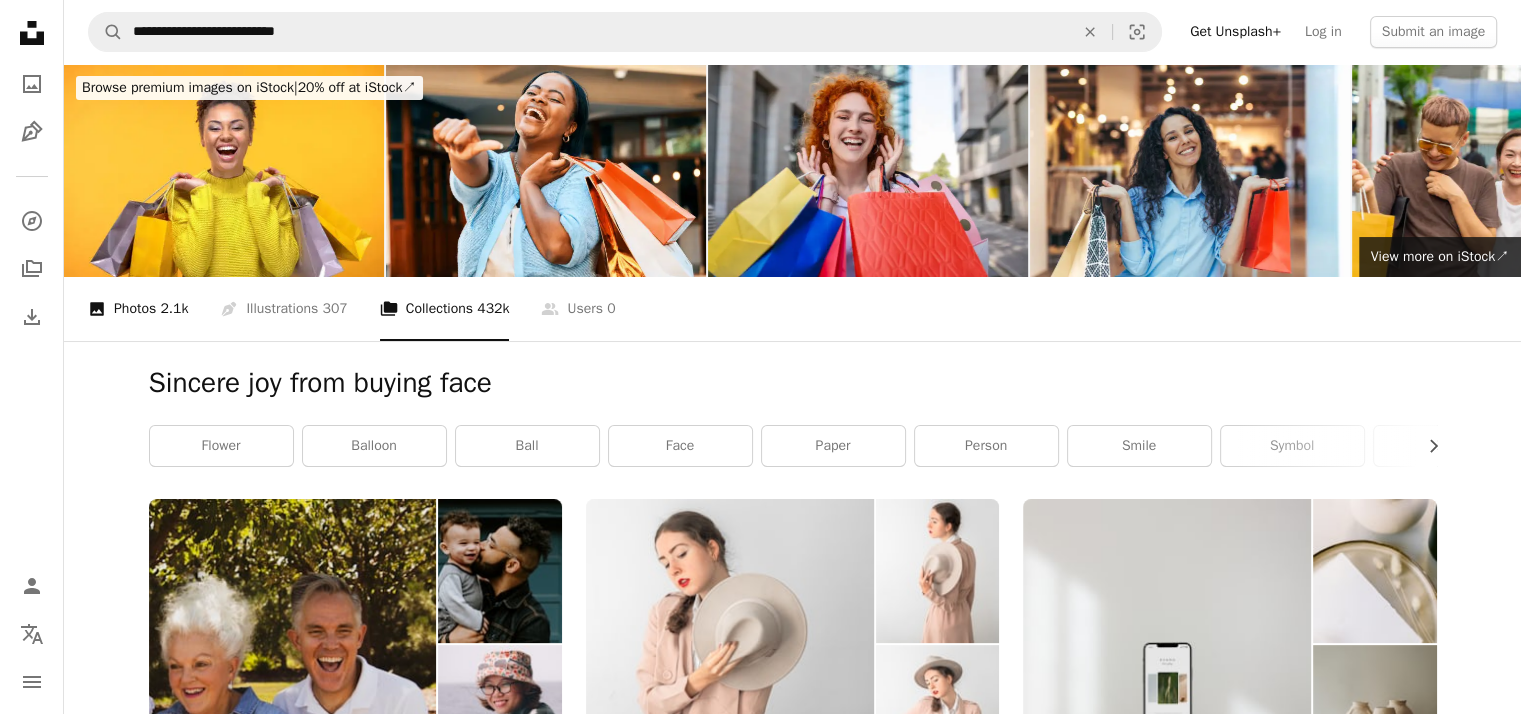 click on "A photo Photos   2.1k" at bounding box center (138, 309) 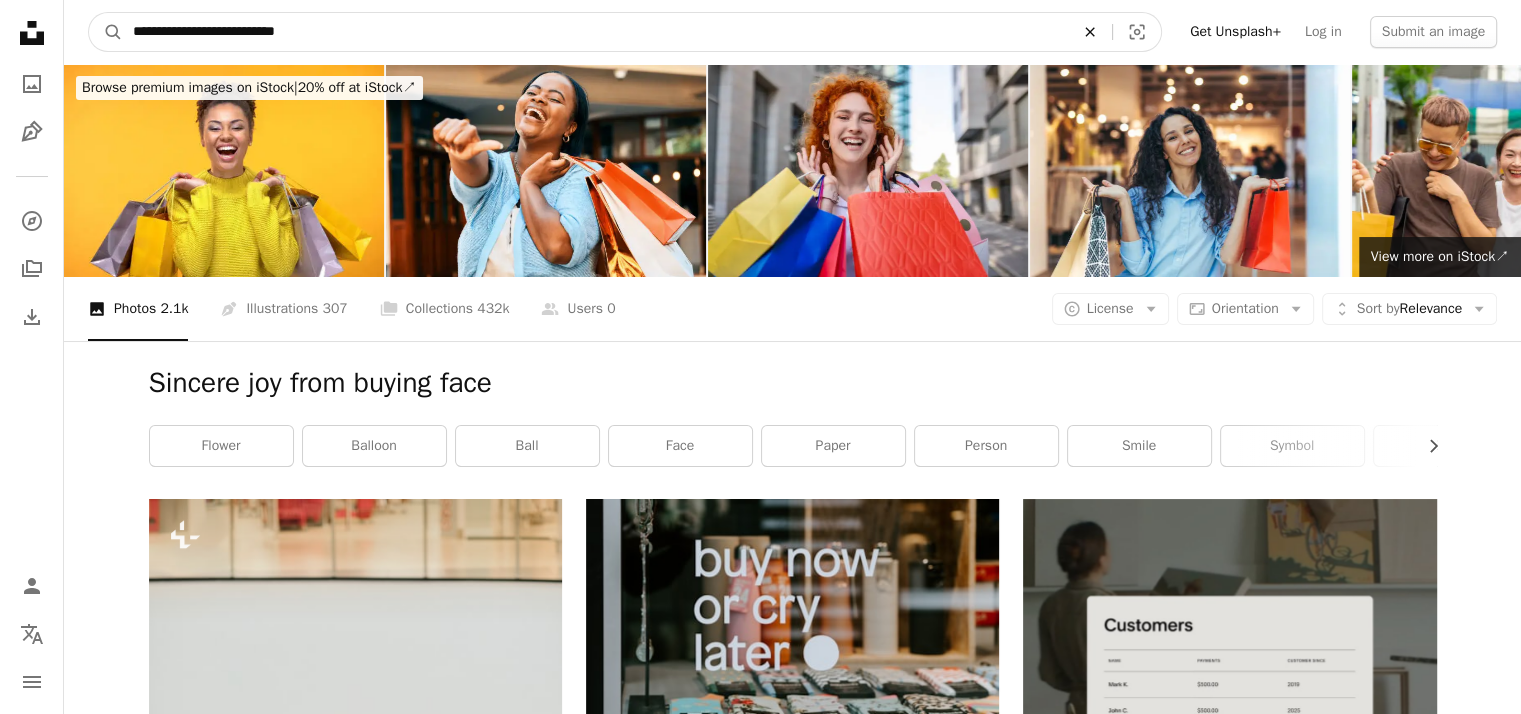 click on "An X shape" 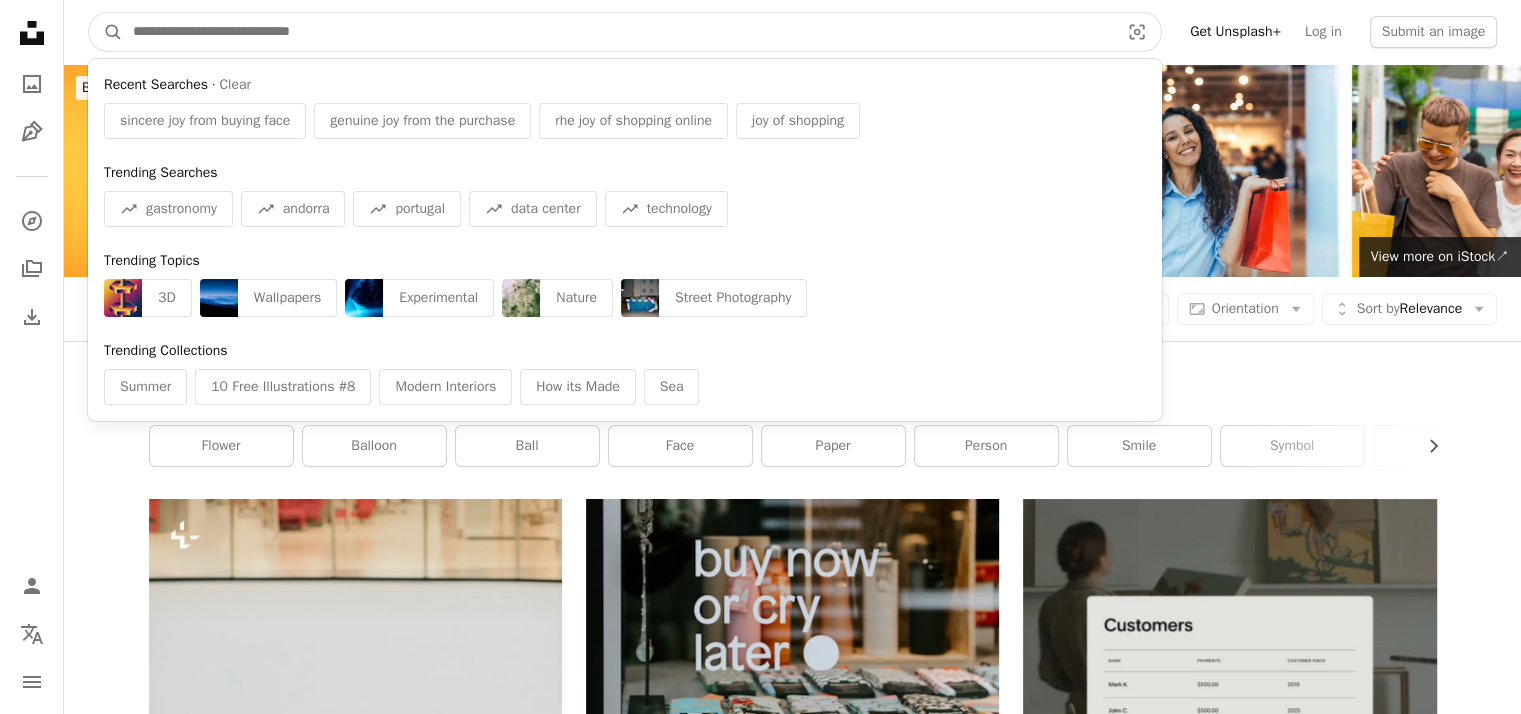 paste on "**********" 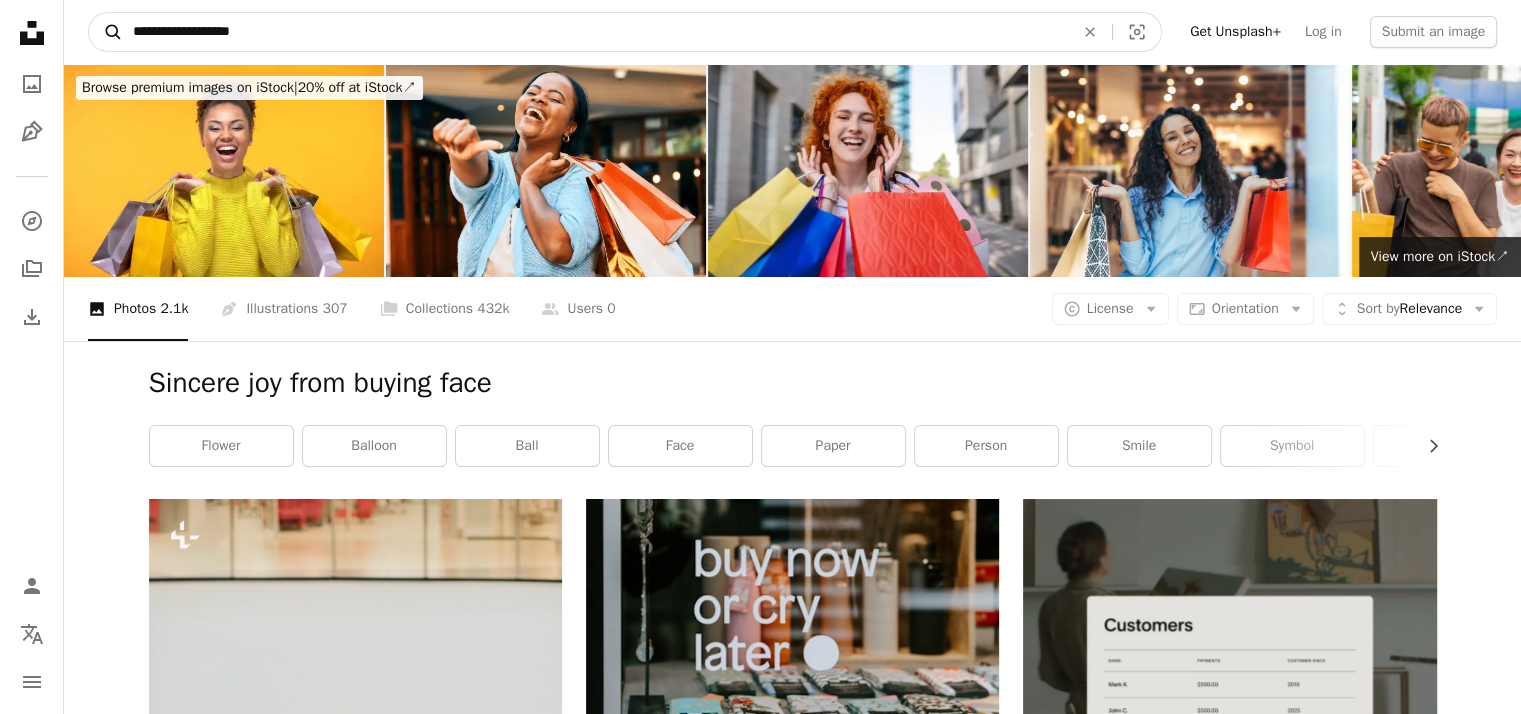 type on "**********" 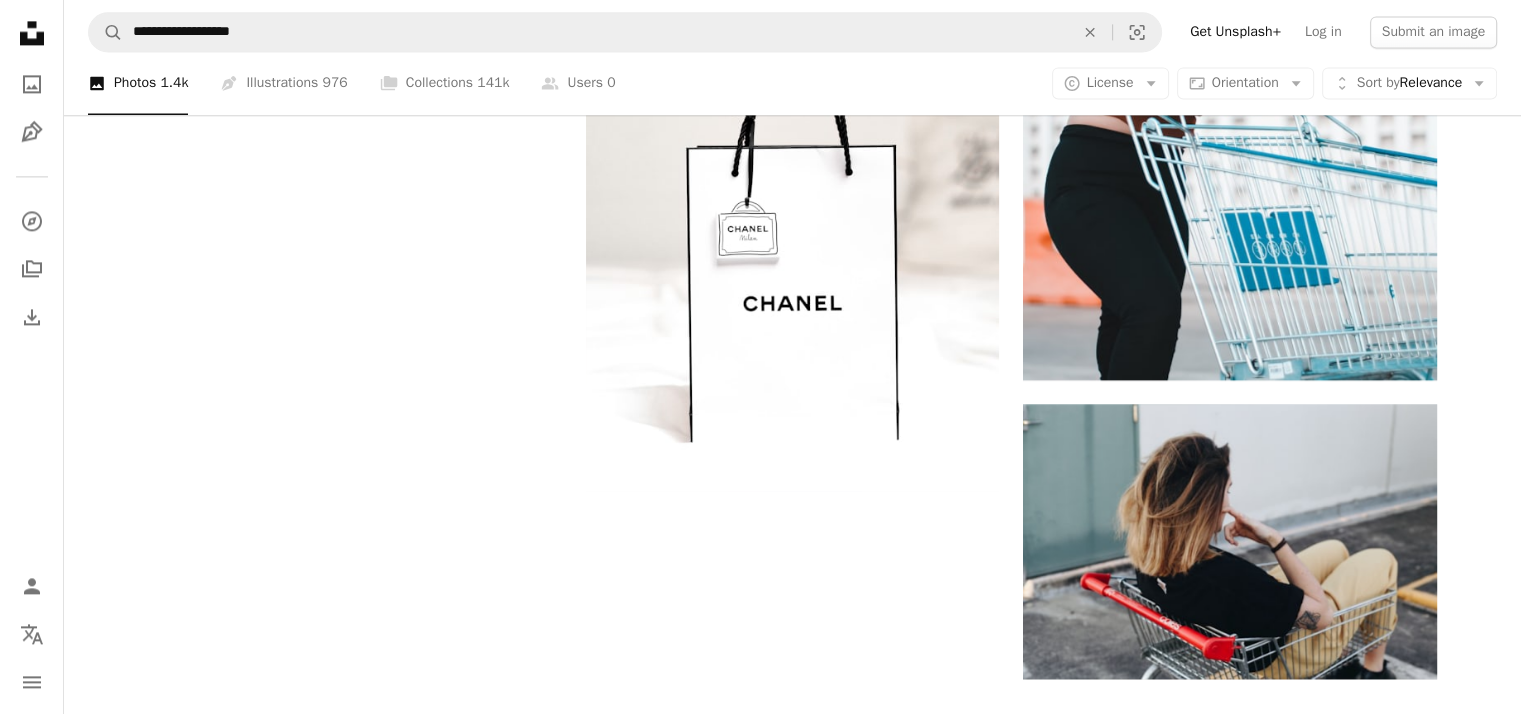 scroll, scrollTop: 2842, scrollLeft: 0, axis: vertical 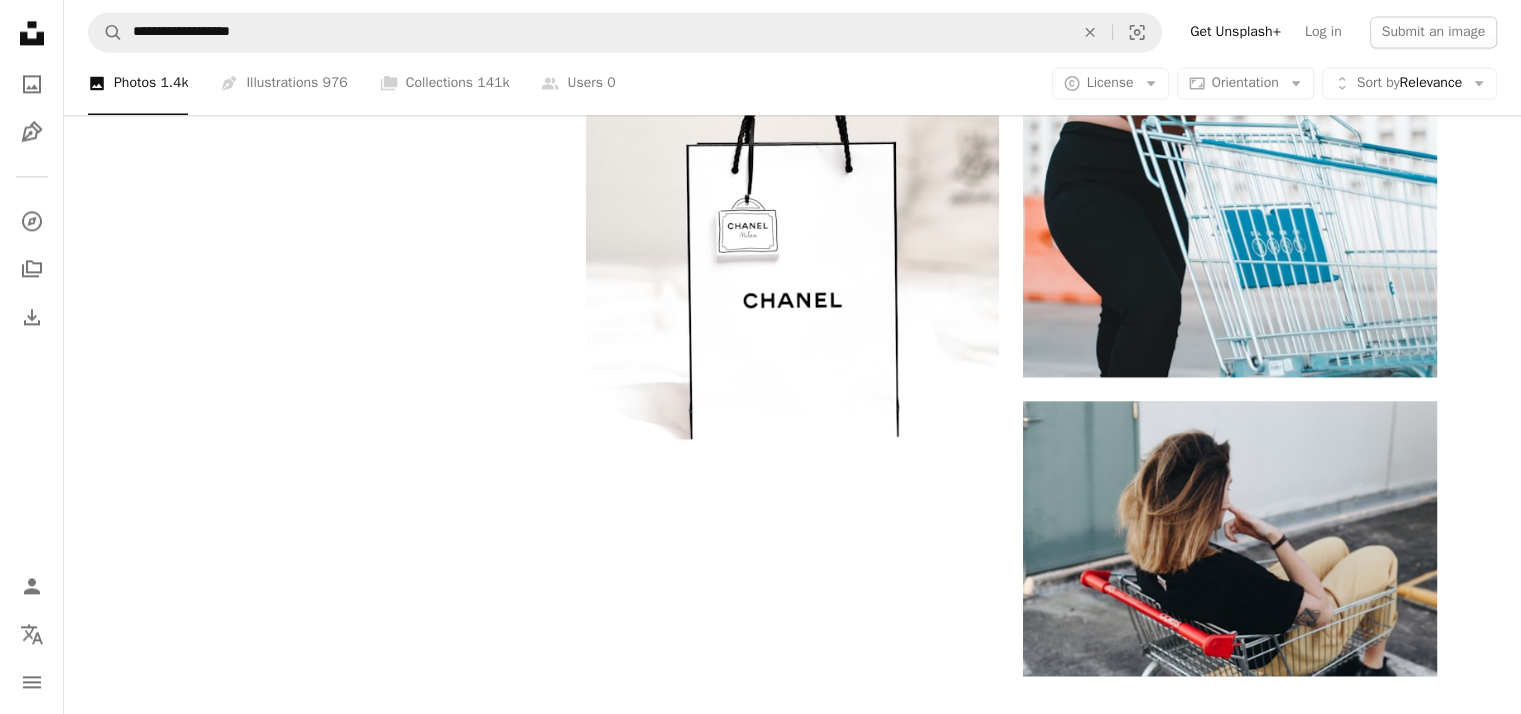 click on "Load more" at bounding box center [793, 756] 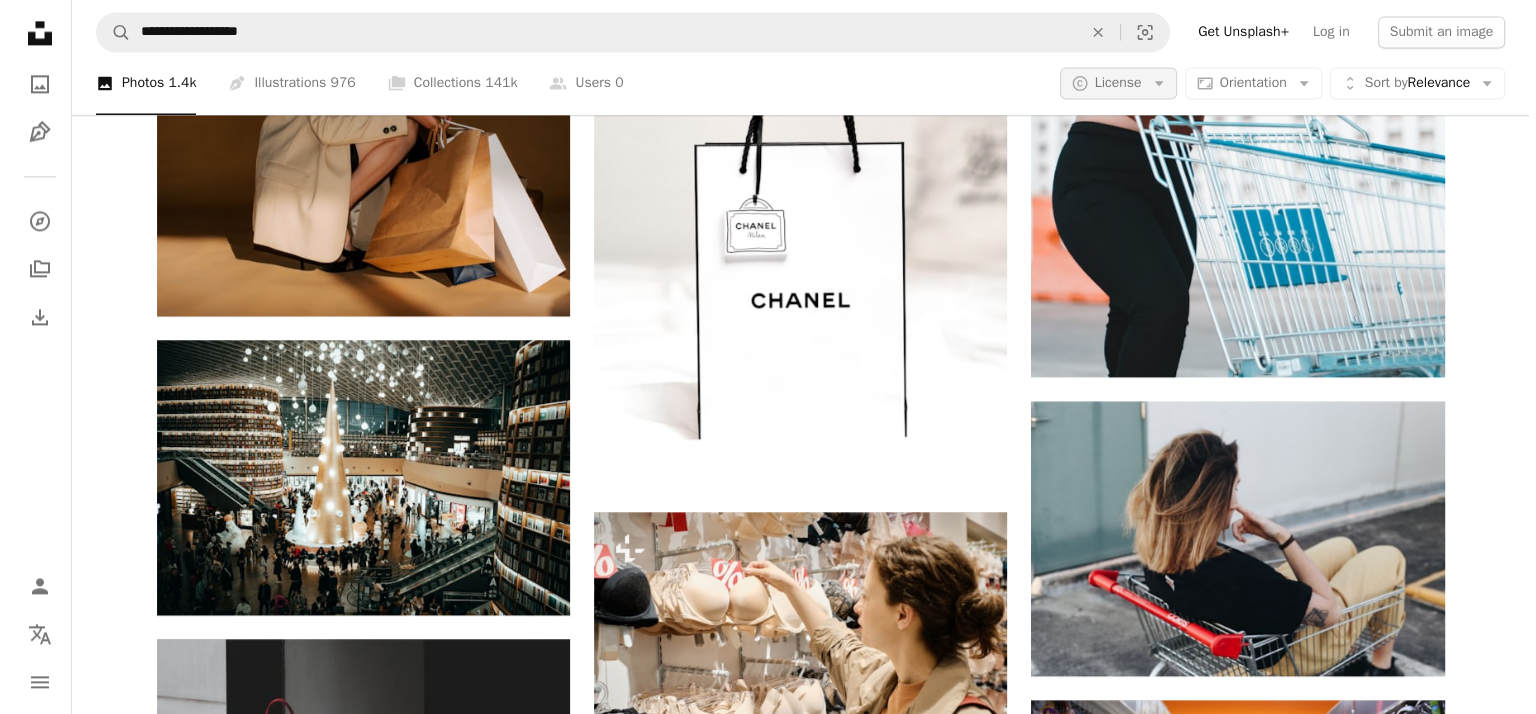 scroll, scrollTop: 0, scrollLeft: 0, axis: both 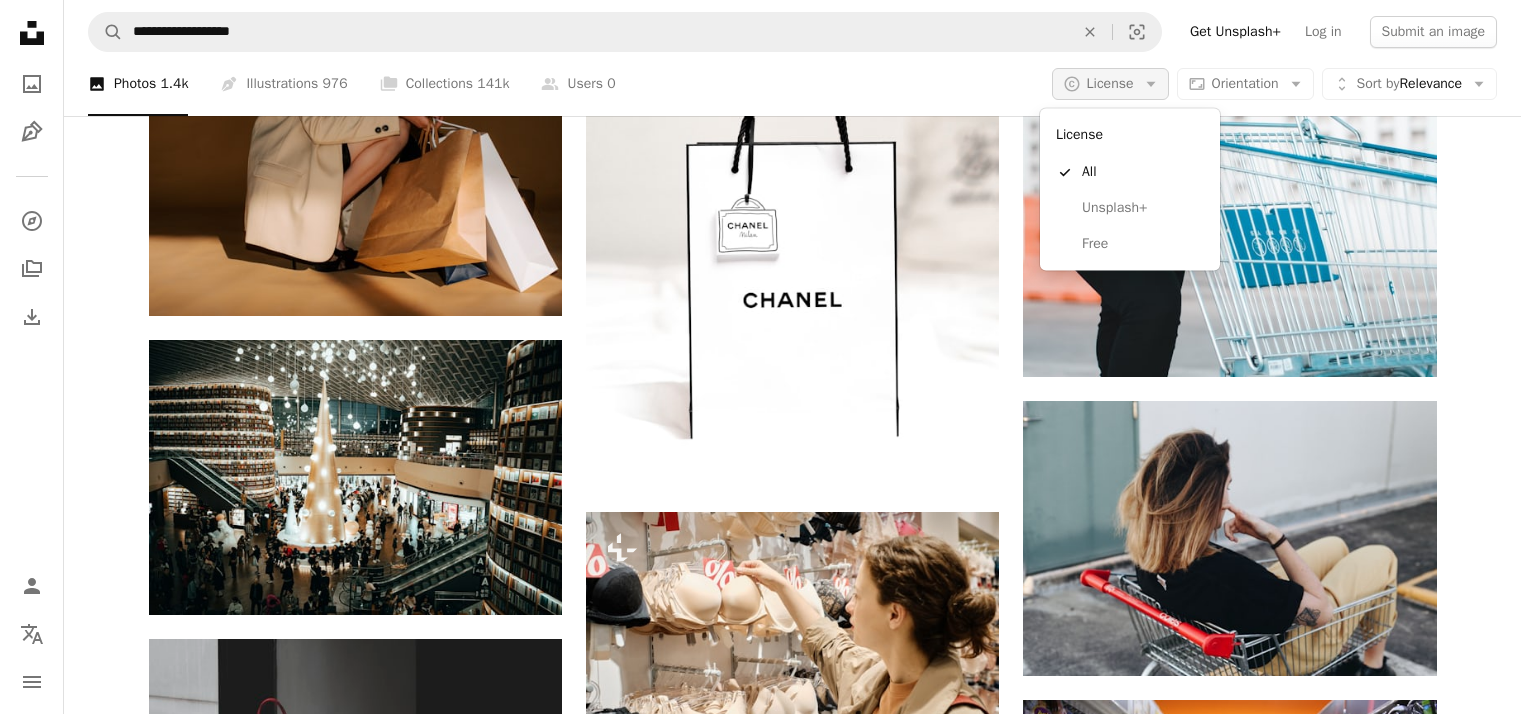 click 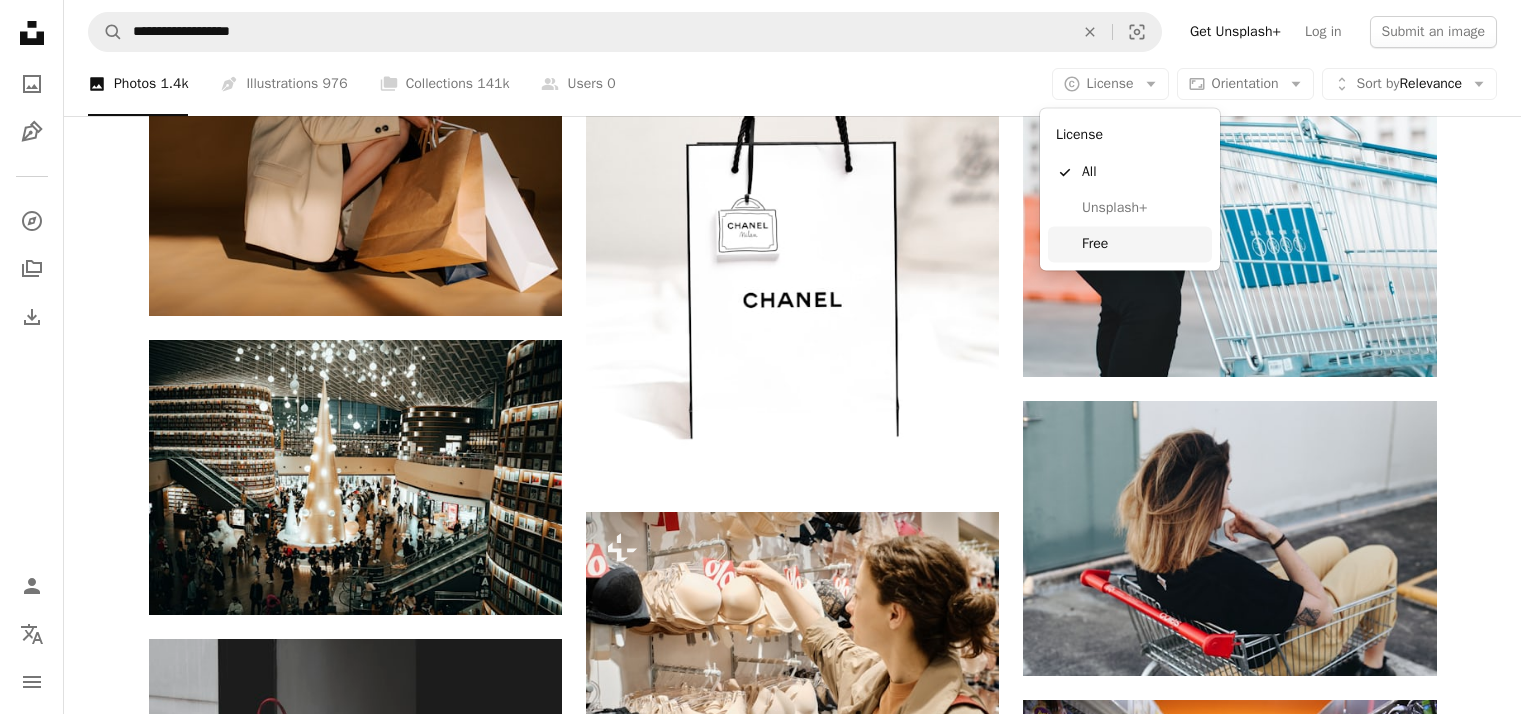 click on "Free" at bounding box center (1130, 244) 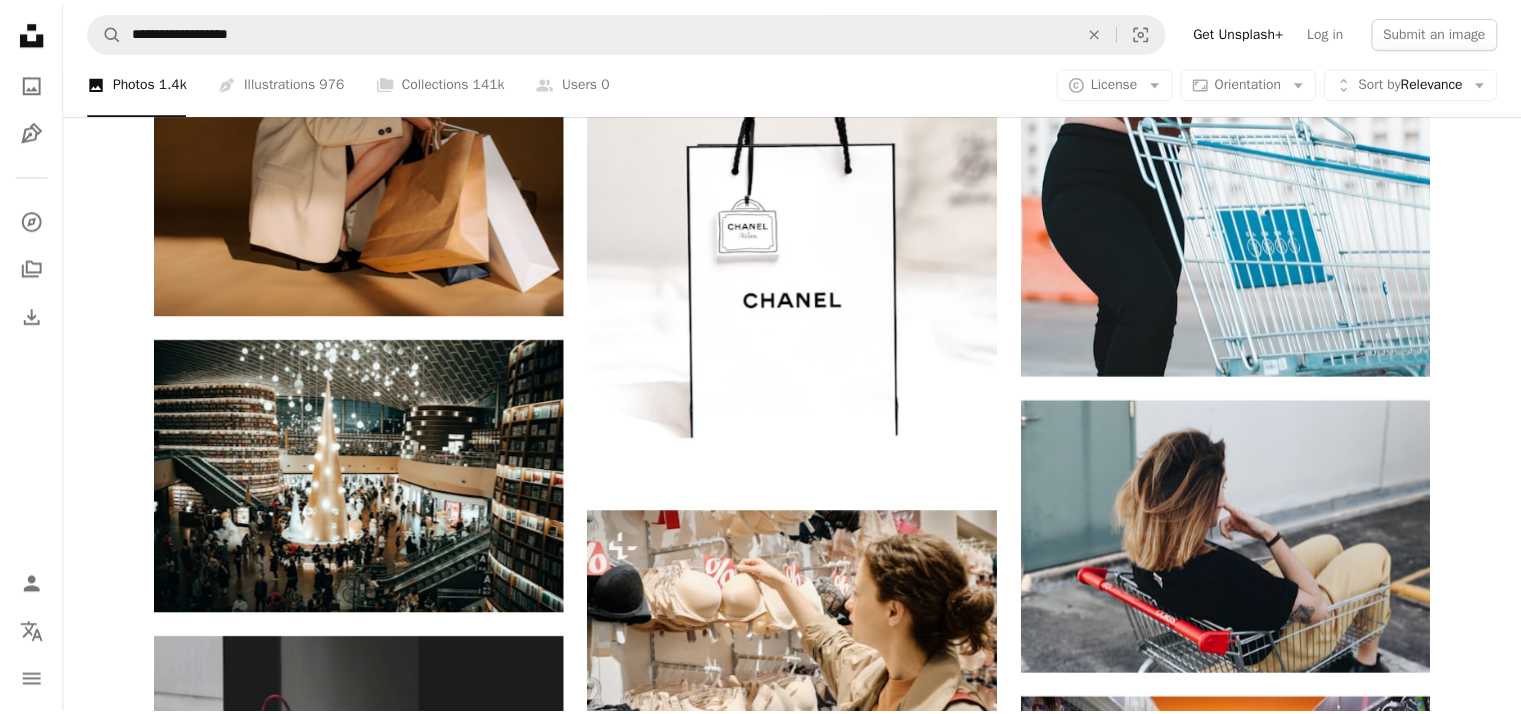 scroll, scrollTop: 2842, scrollLeft: 0, axis: vertical 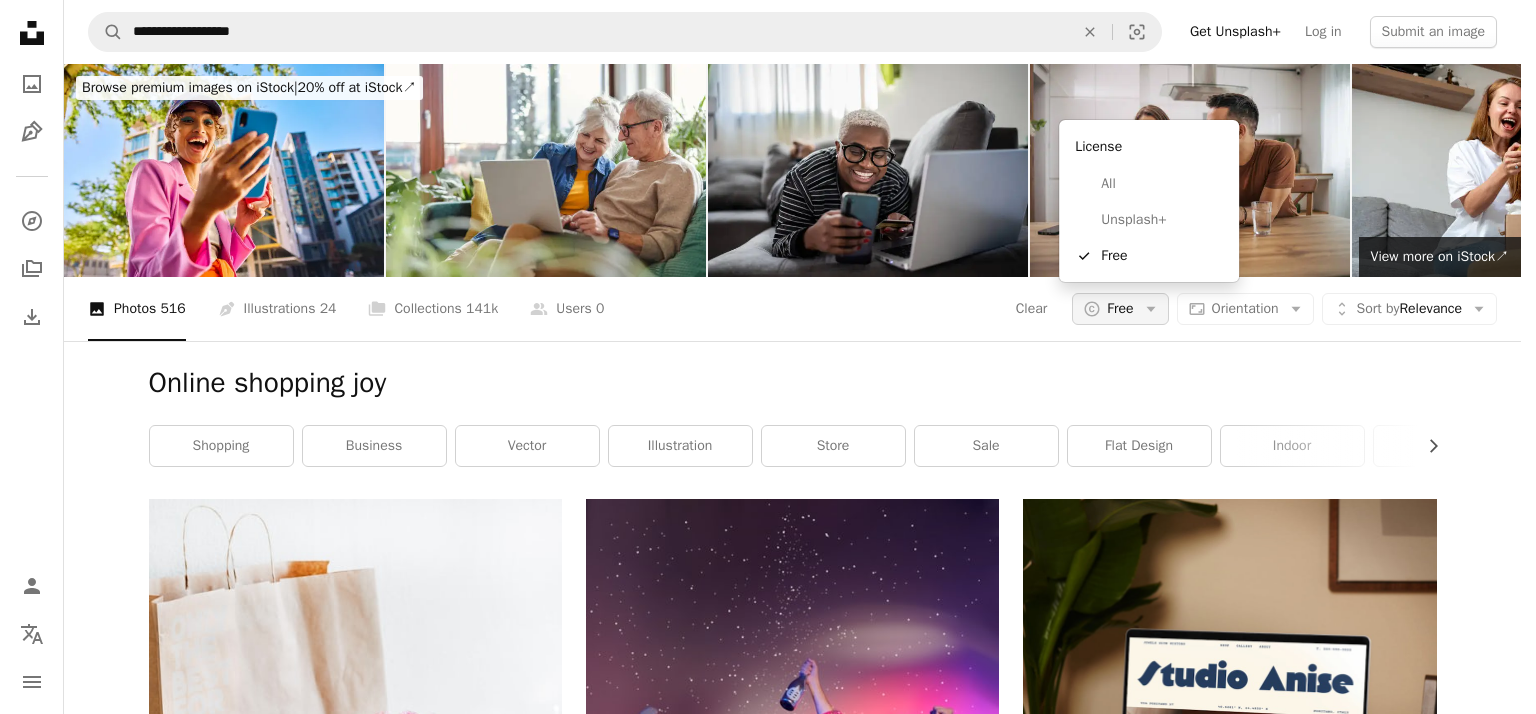 click on "Arrow down" 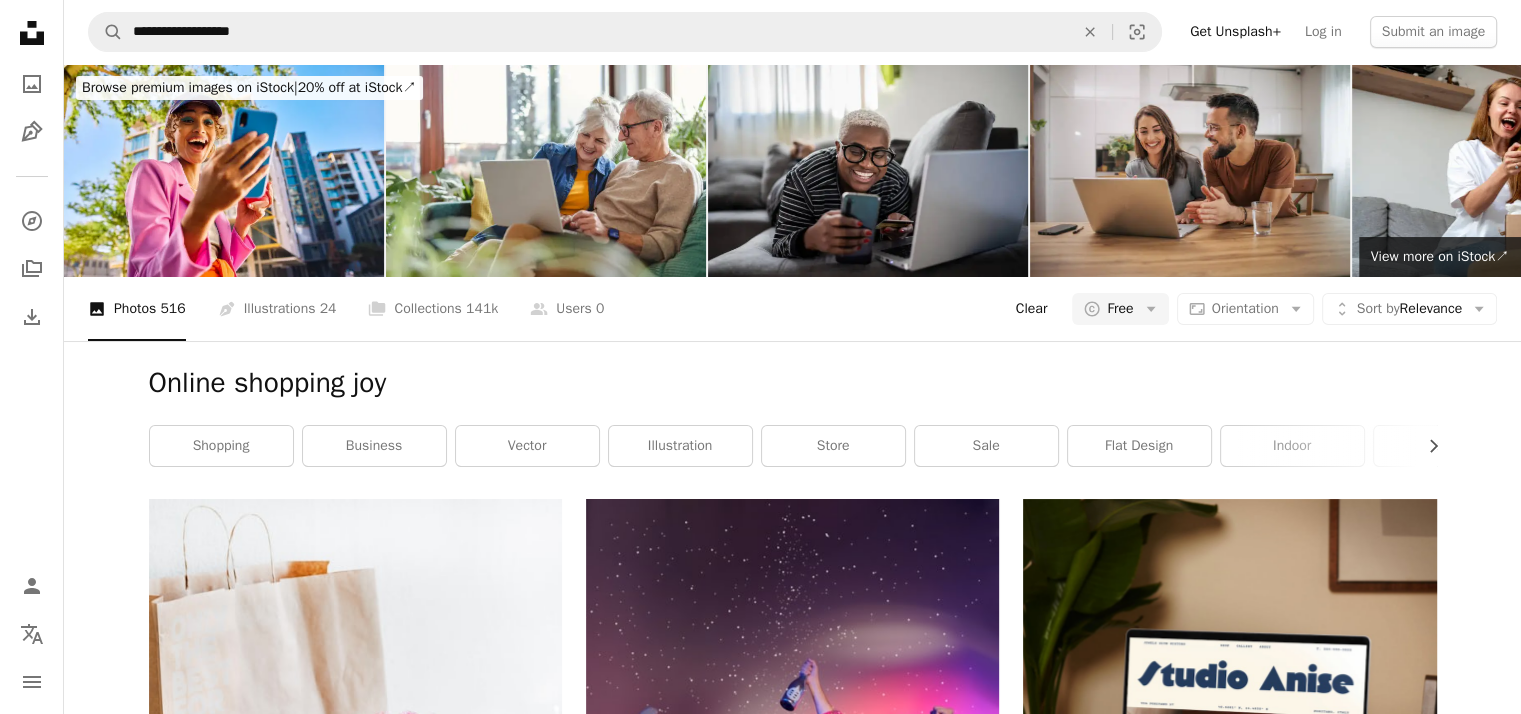 click on "Clear" at bounding box center [1032, 309] 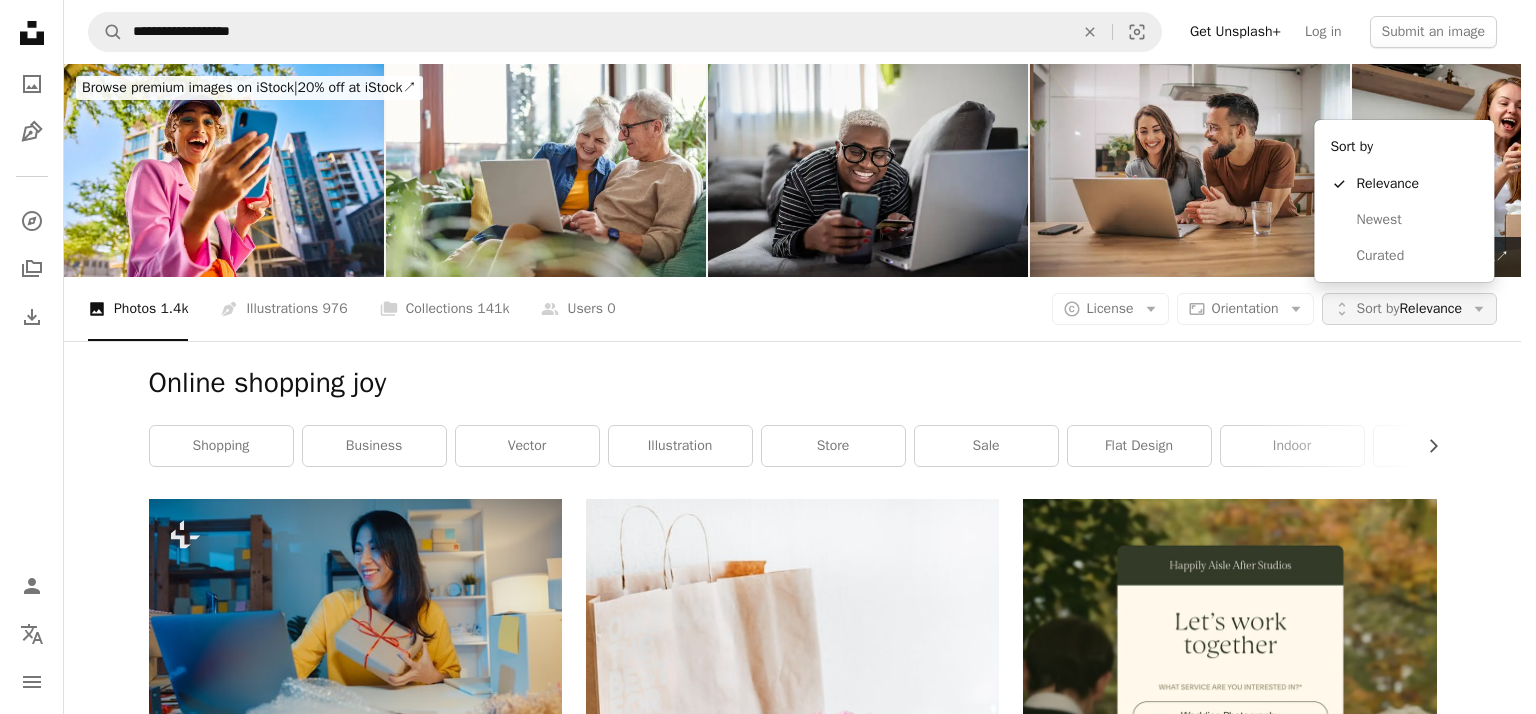 click on "Arrow down" 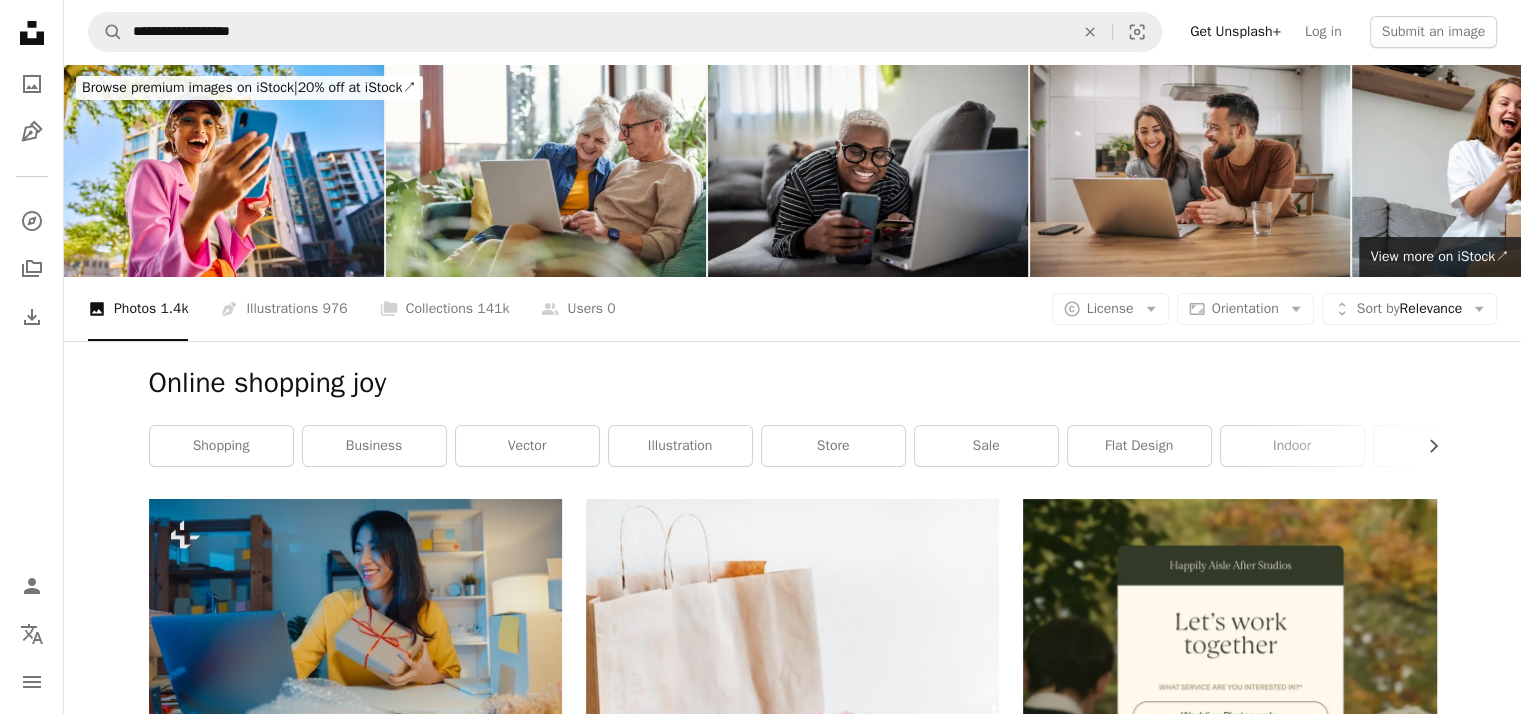 scroll, scrollTop: 81087, scrollLeft: 0, axis: vertical 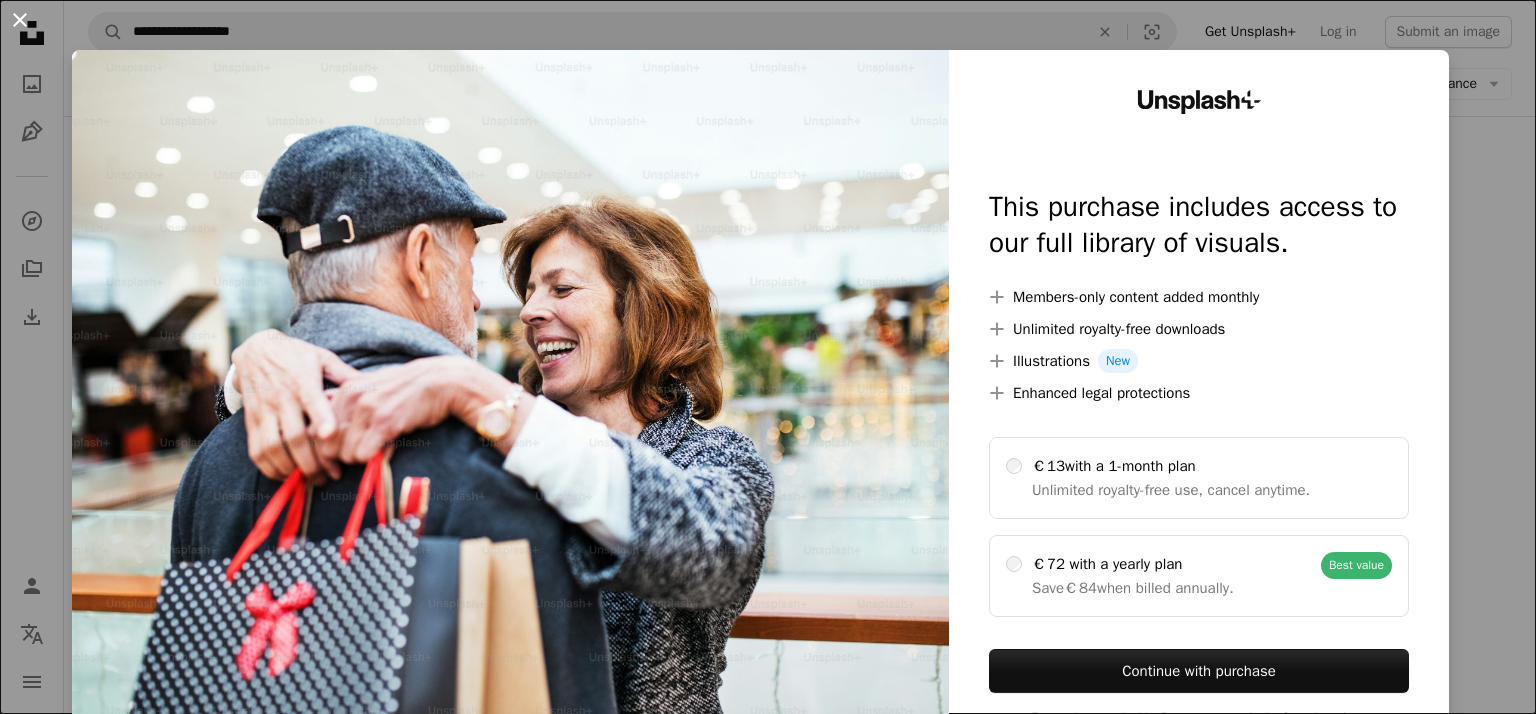 click on "An X shape" at bounding box center (20, 20) 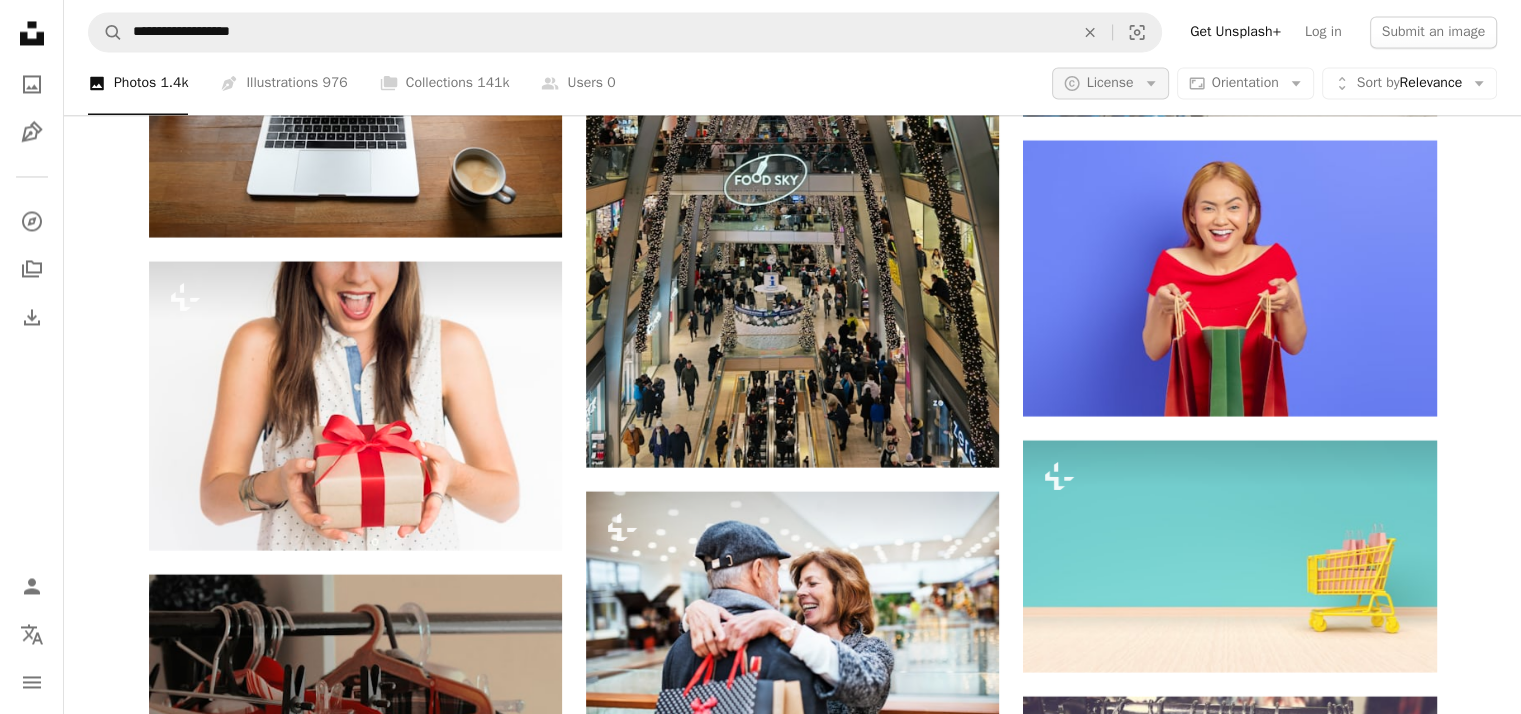 click on "Arrow down" 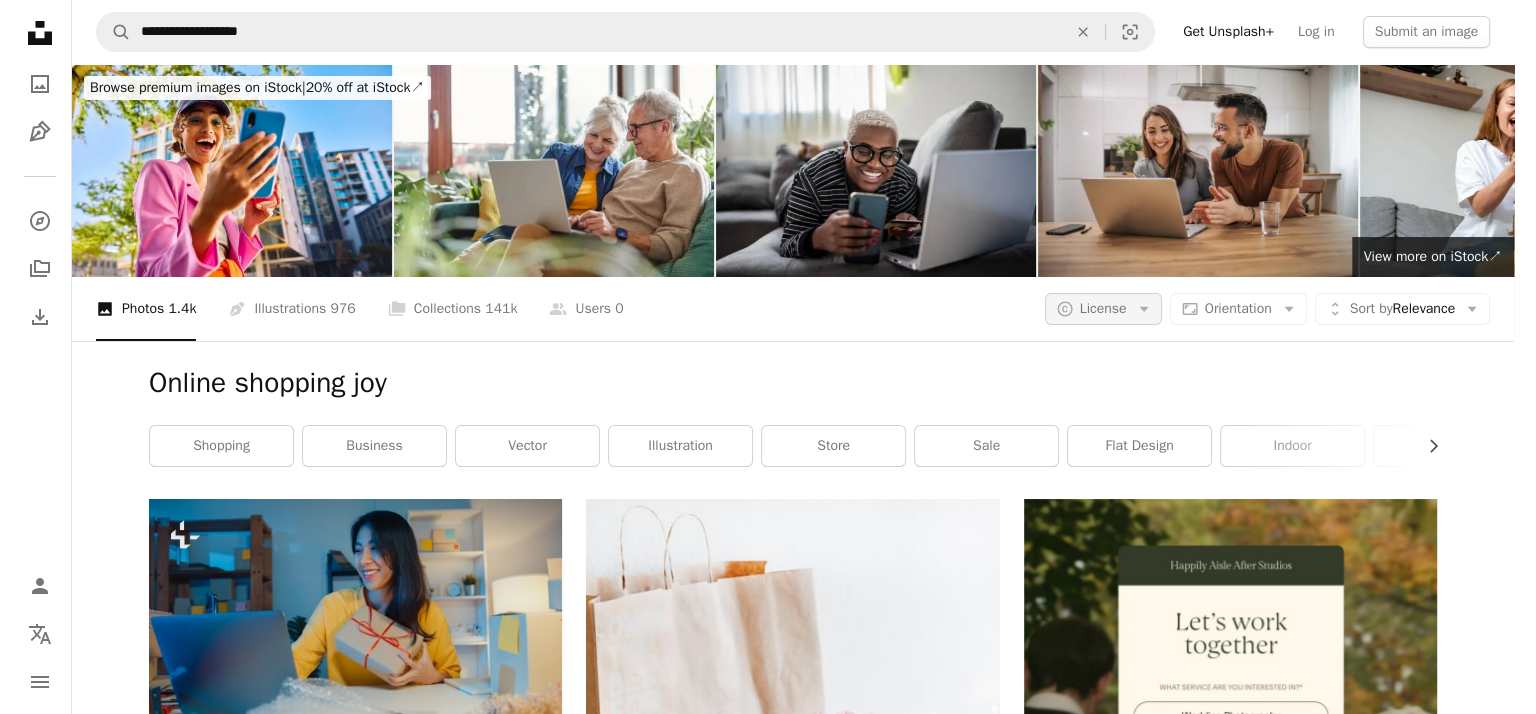 scroll, scrollTop: 0, scrollLeft: 0, axis: both 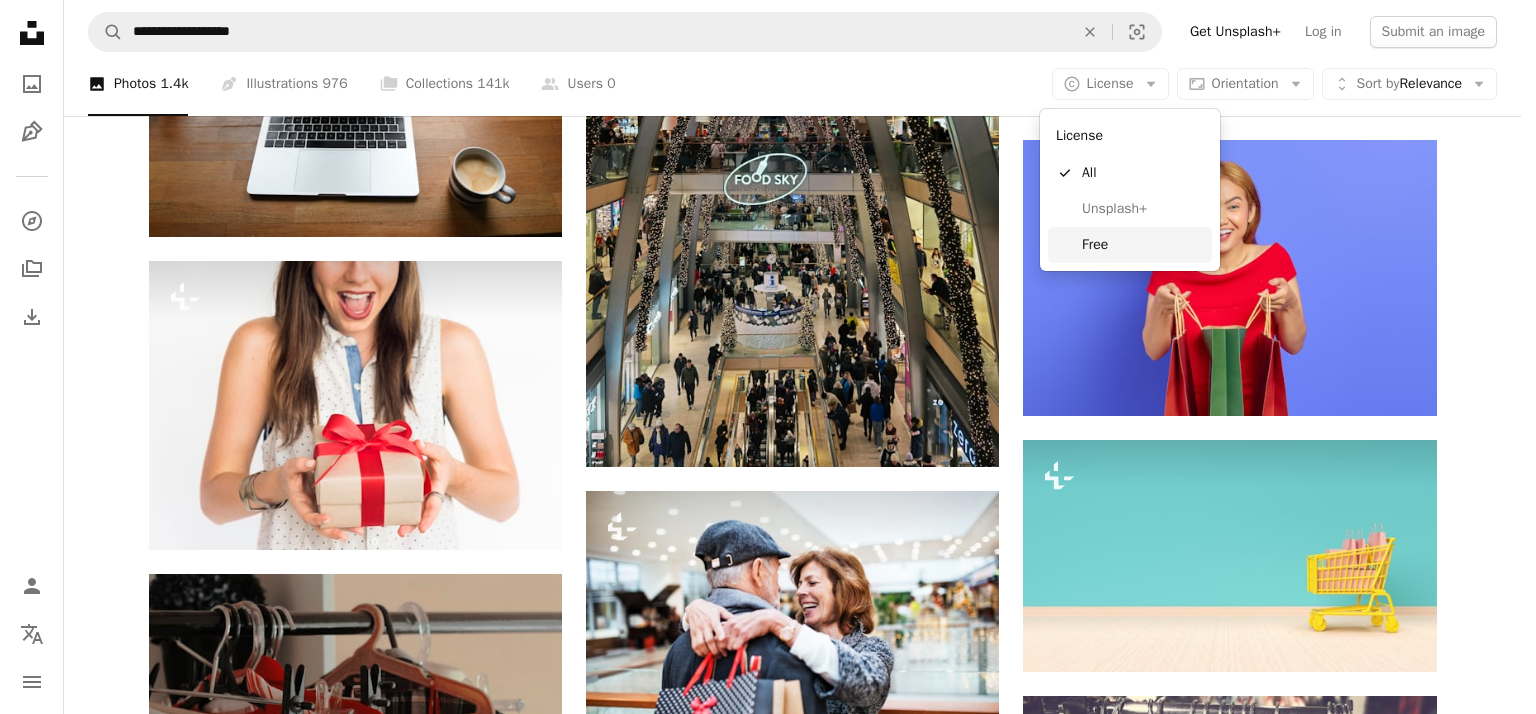 click on "Free" at bounding box center (1143, 245) 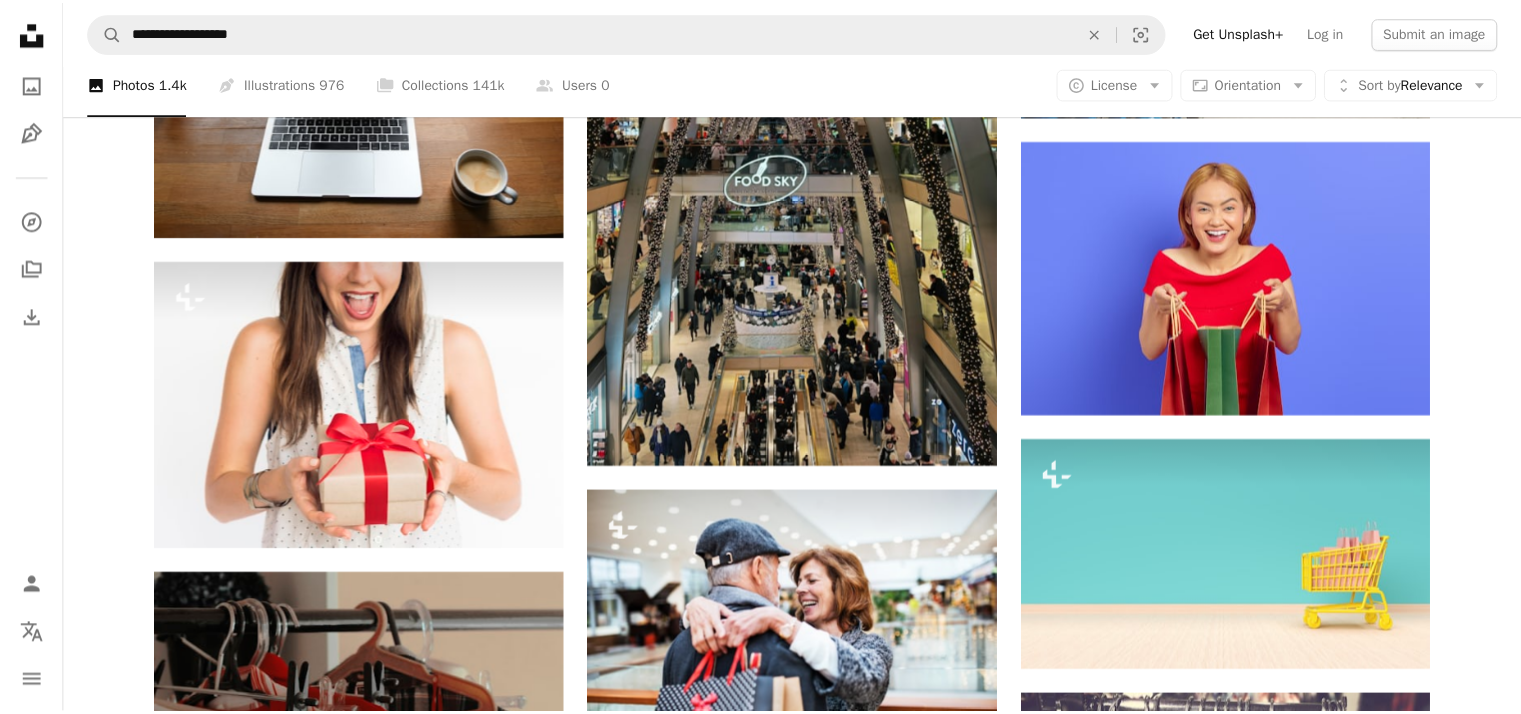 scroll, scrollTop: 125196, scrollLeft: 0, axis: vertical 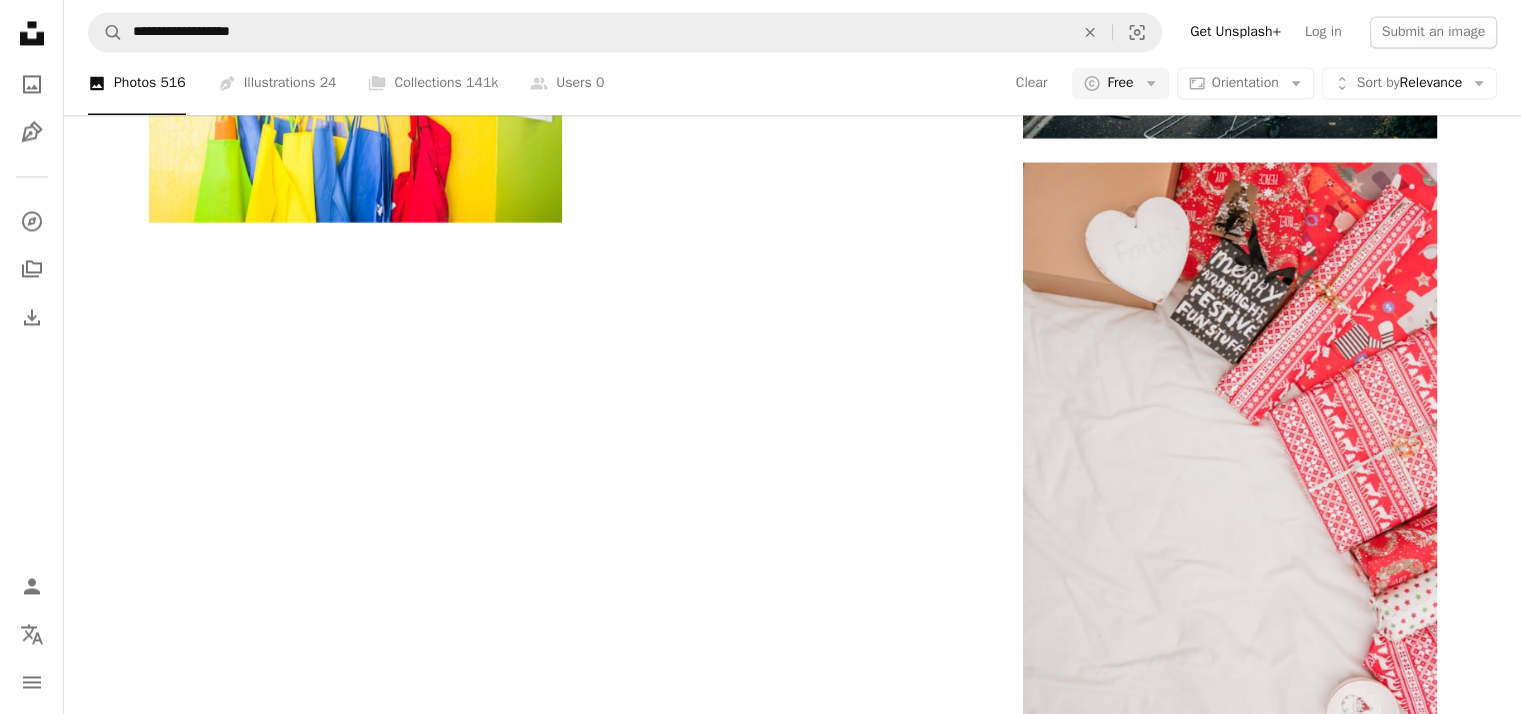 click at bounding box center (355, -2464) 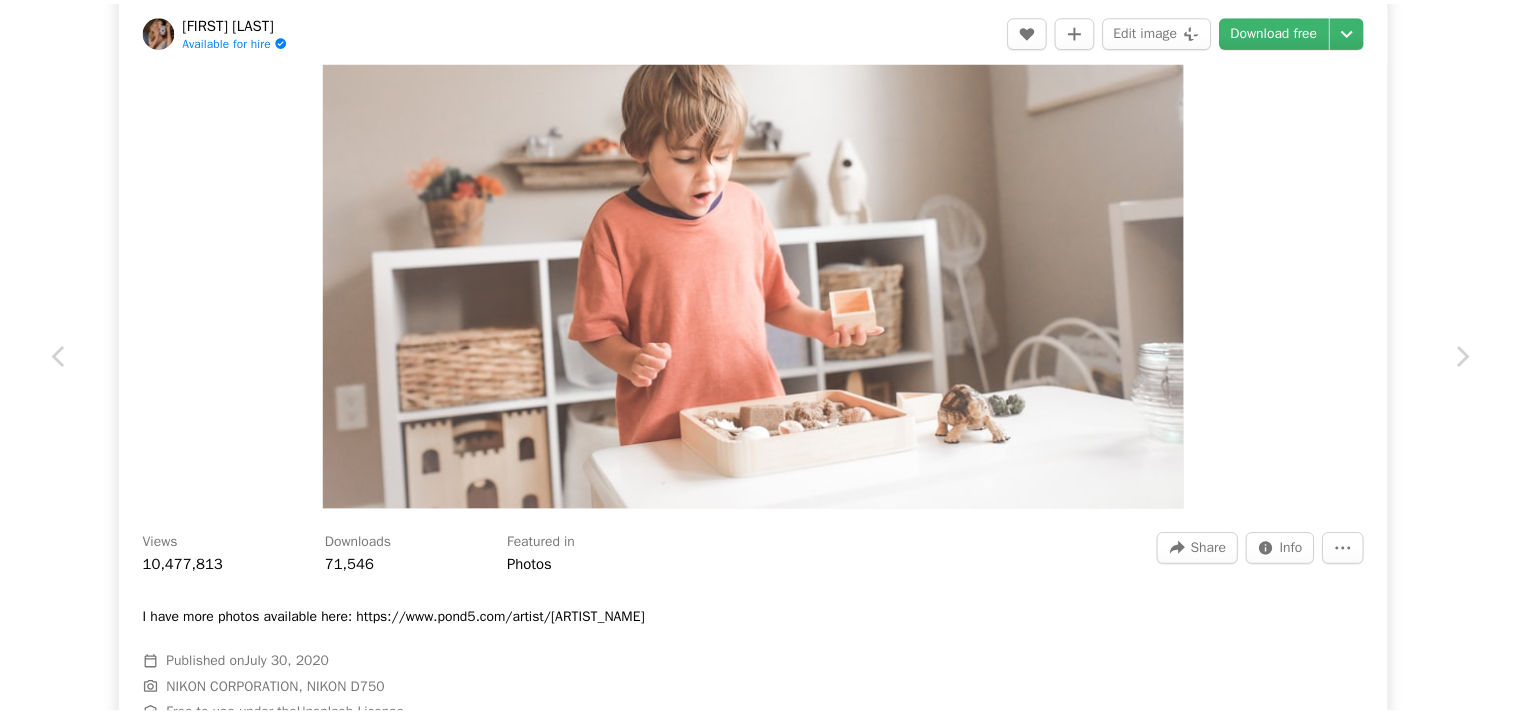 scroll, scrollTop: 0, scrollLeft: 0, axis: both 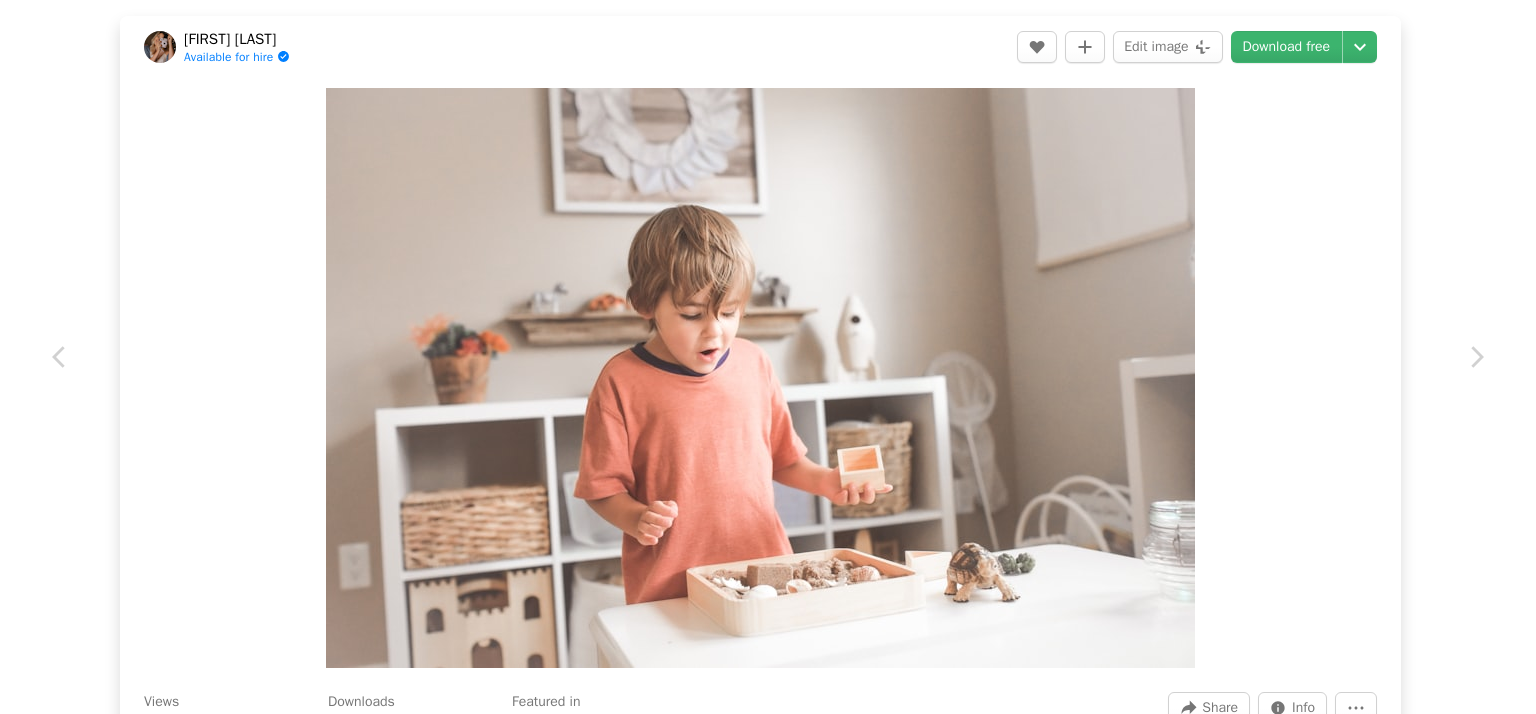 click on "An X shape" at bounding box center [20, 20] 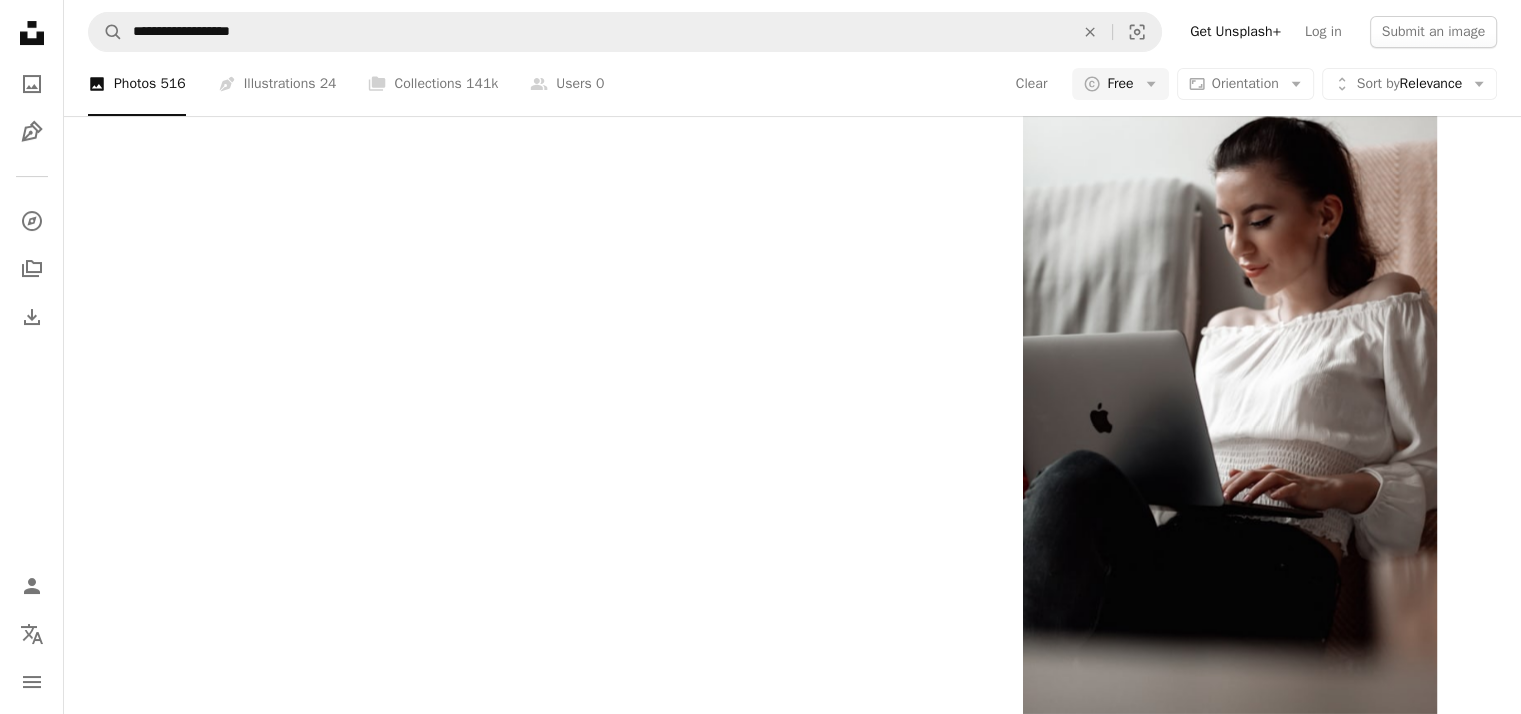 scroll, scrollTop: 34480, scrollLeft: 0, axis: vertical 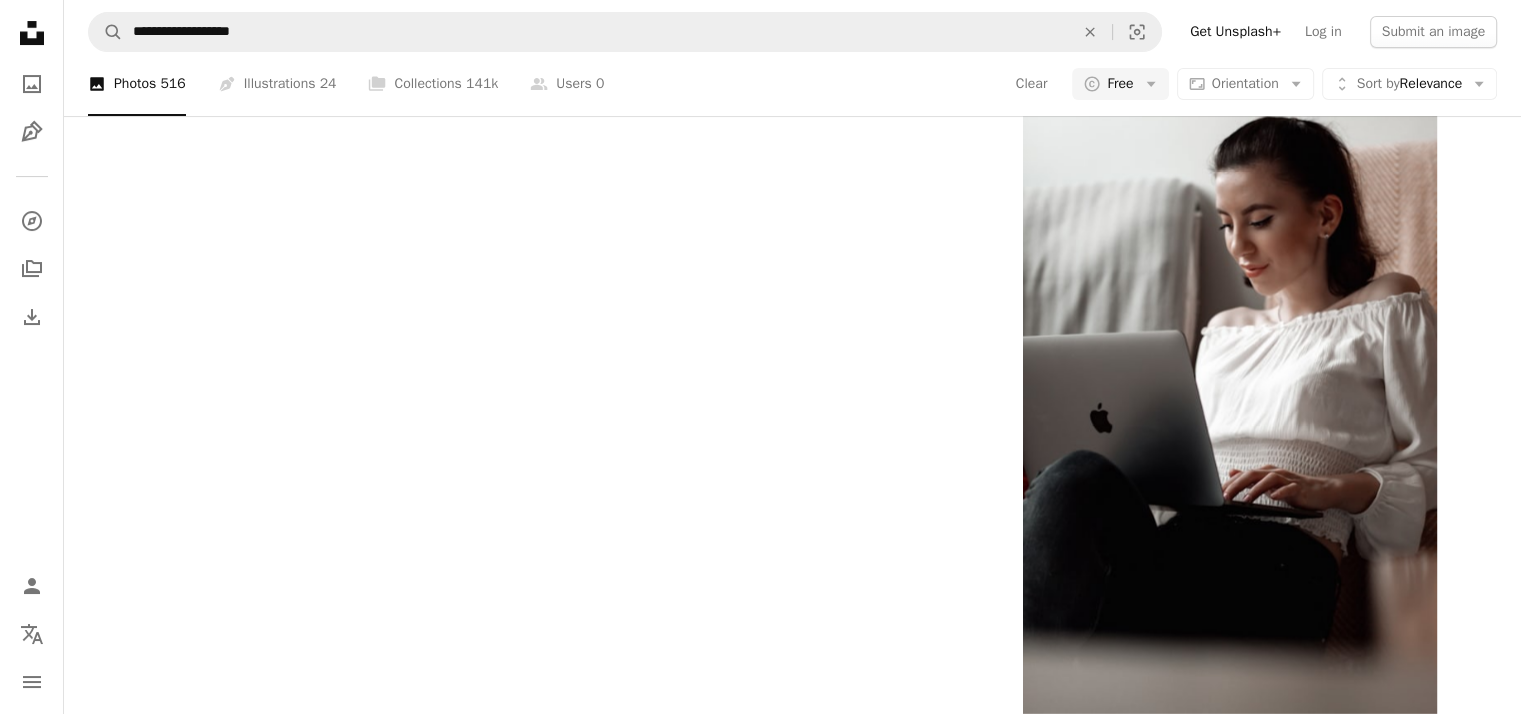 click 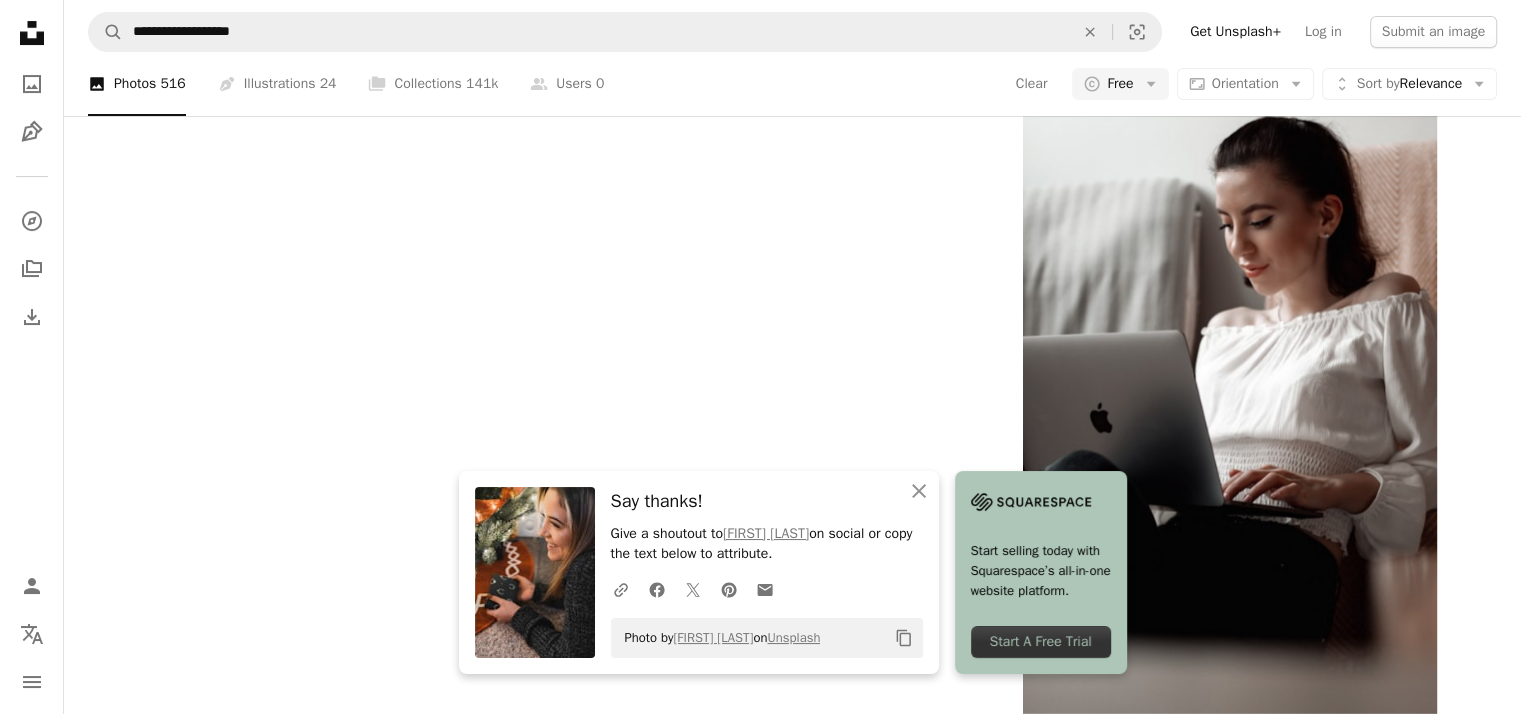 scroll, scrollTop: 34930, scrollLeft: 0, axis: vertical 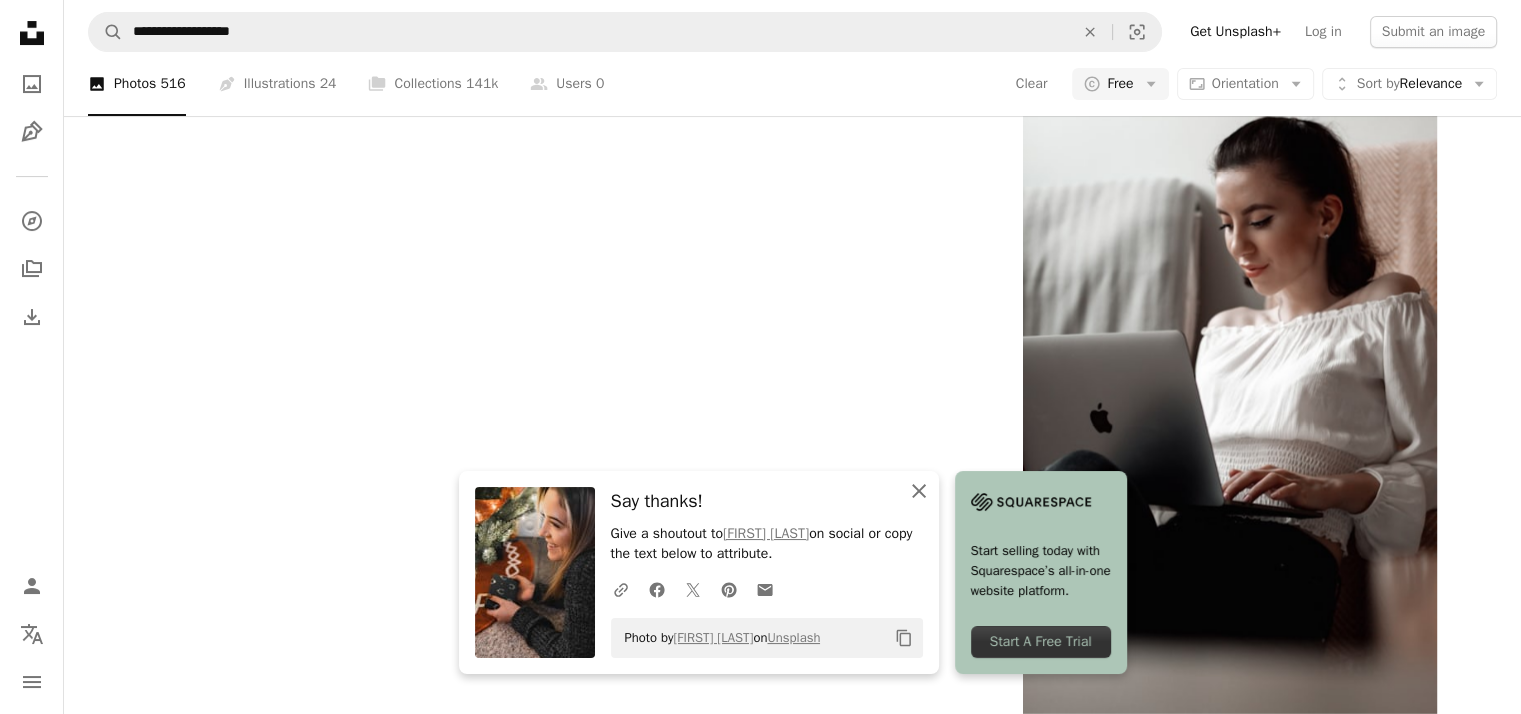 click on "An X shape" 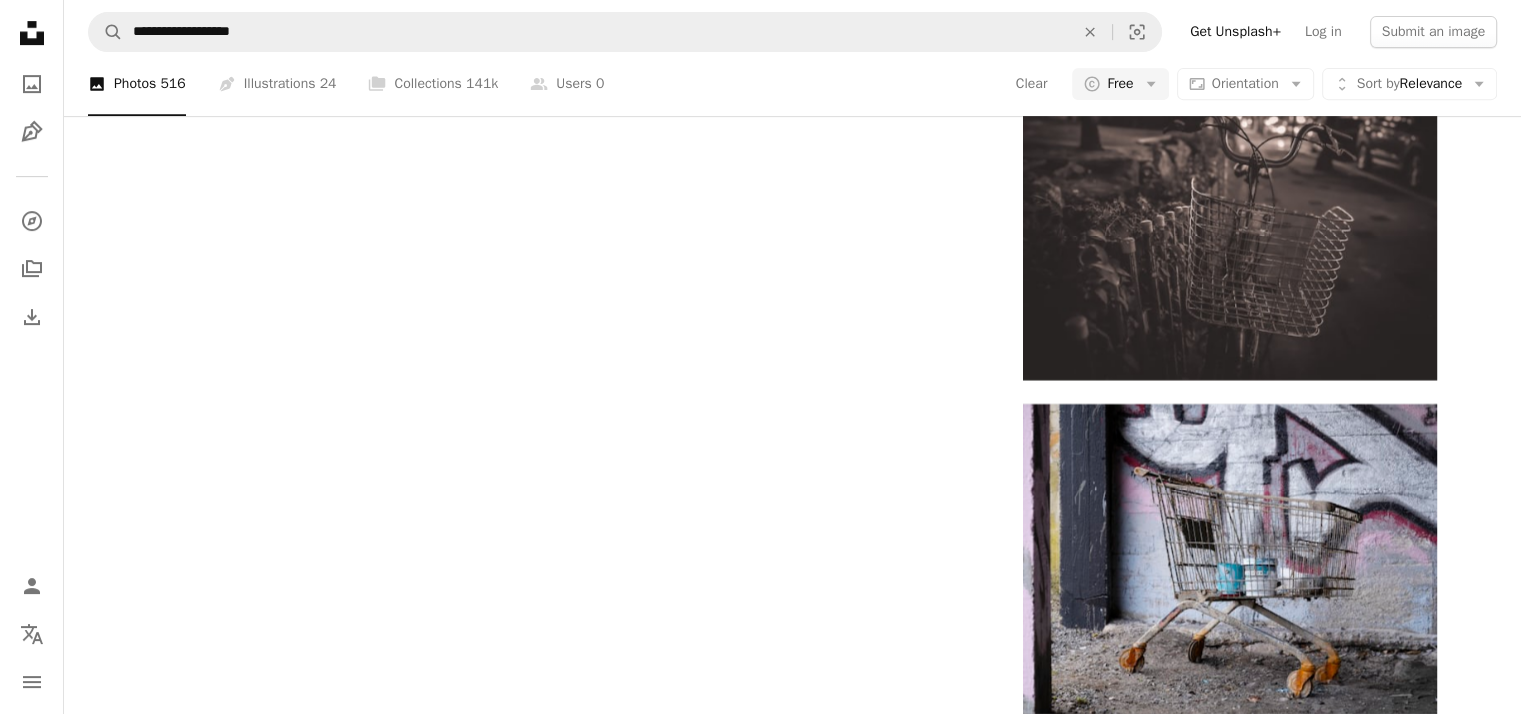 scroll, scrollTop: 57634, scrollLeft: 0, axis: vertical 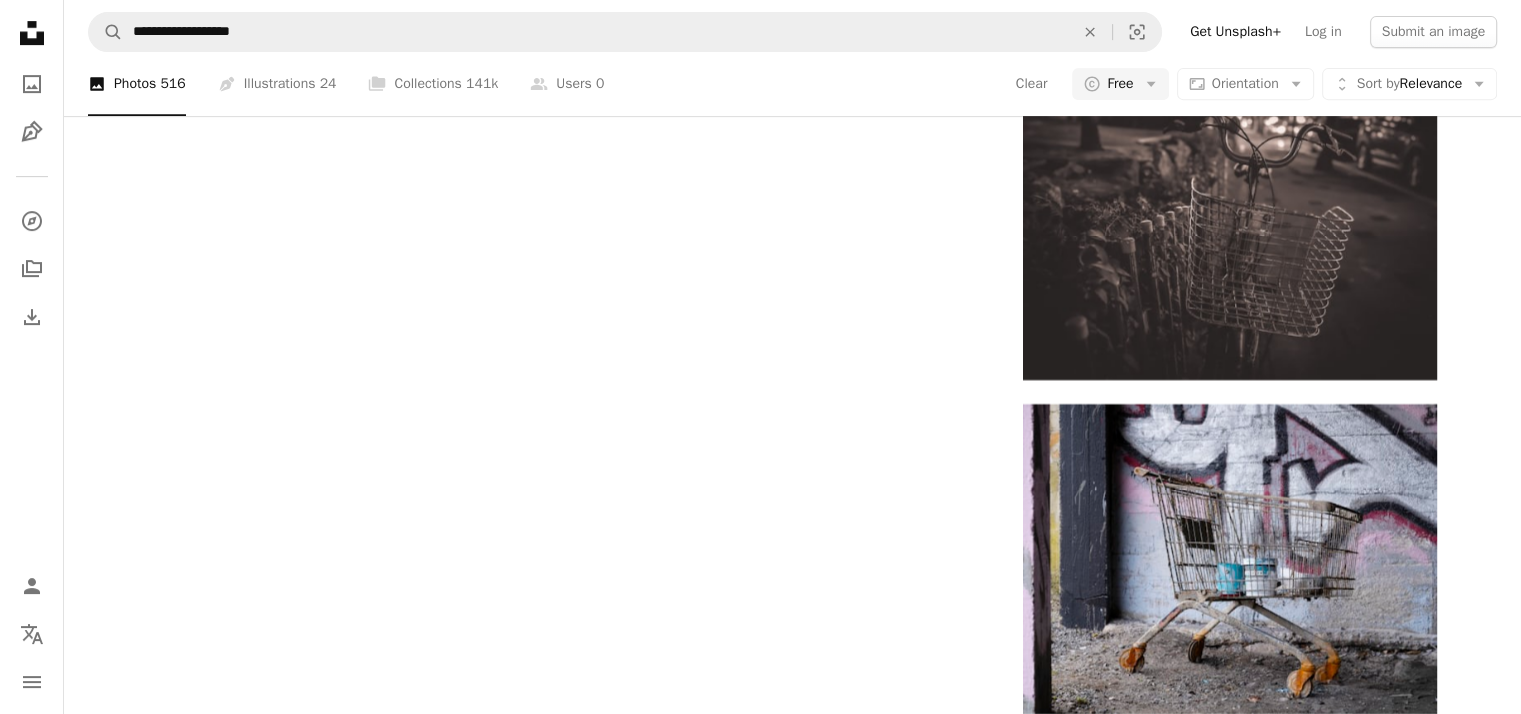 click at bounding box center [1229, -2623] 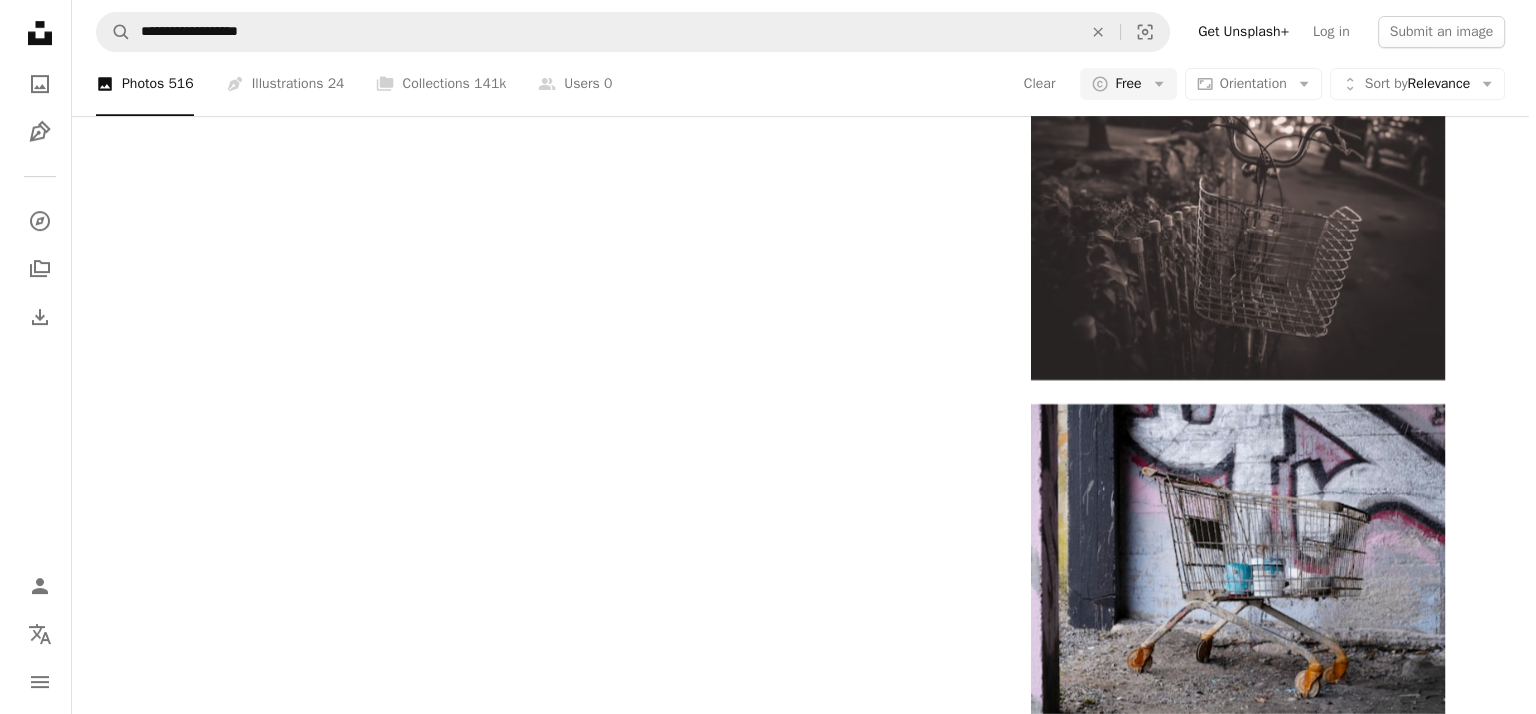 scroll, scrollTop: 57676, scrollLeft: 0, axis: vertical 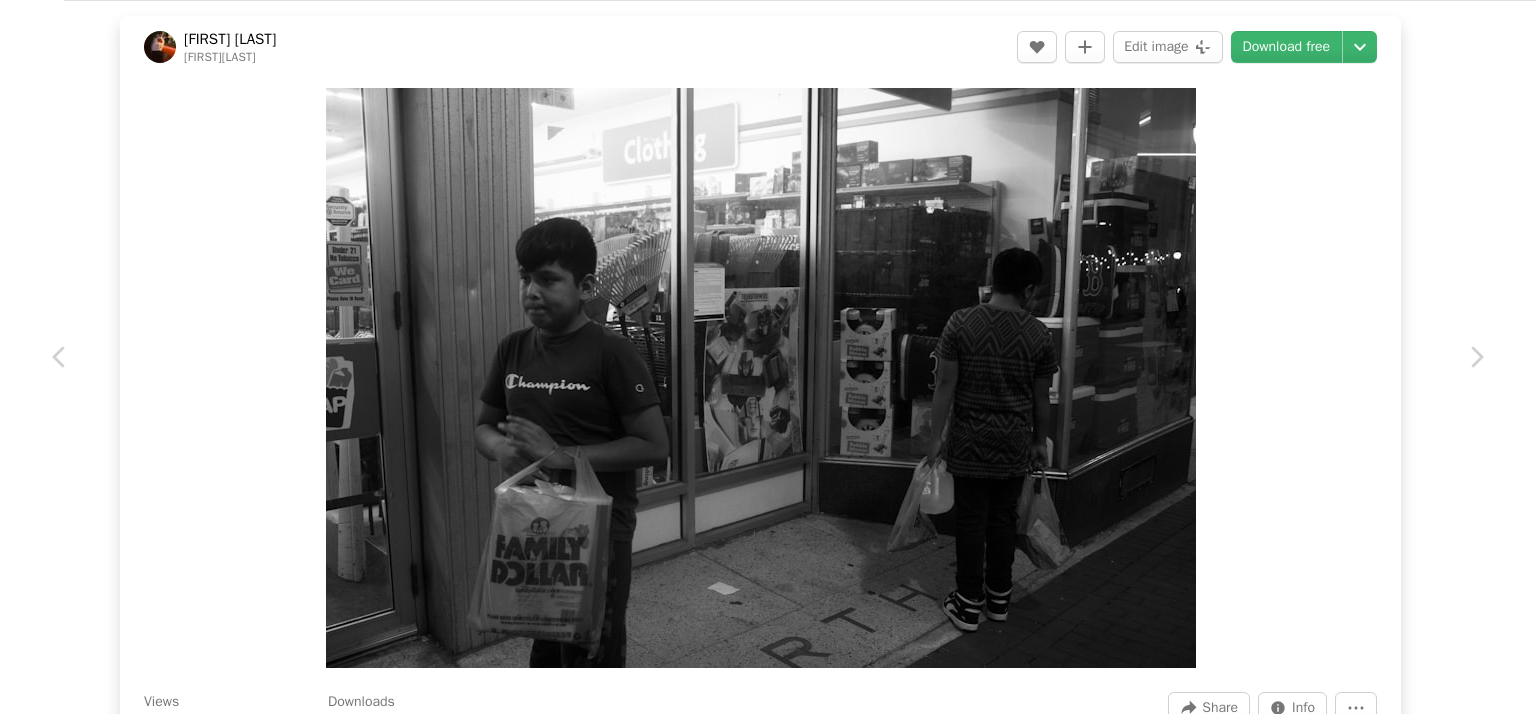click on "An X shape" at bounding box center [20, 20] 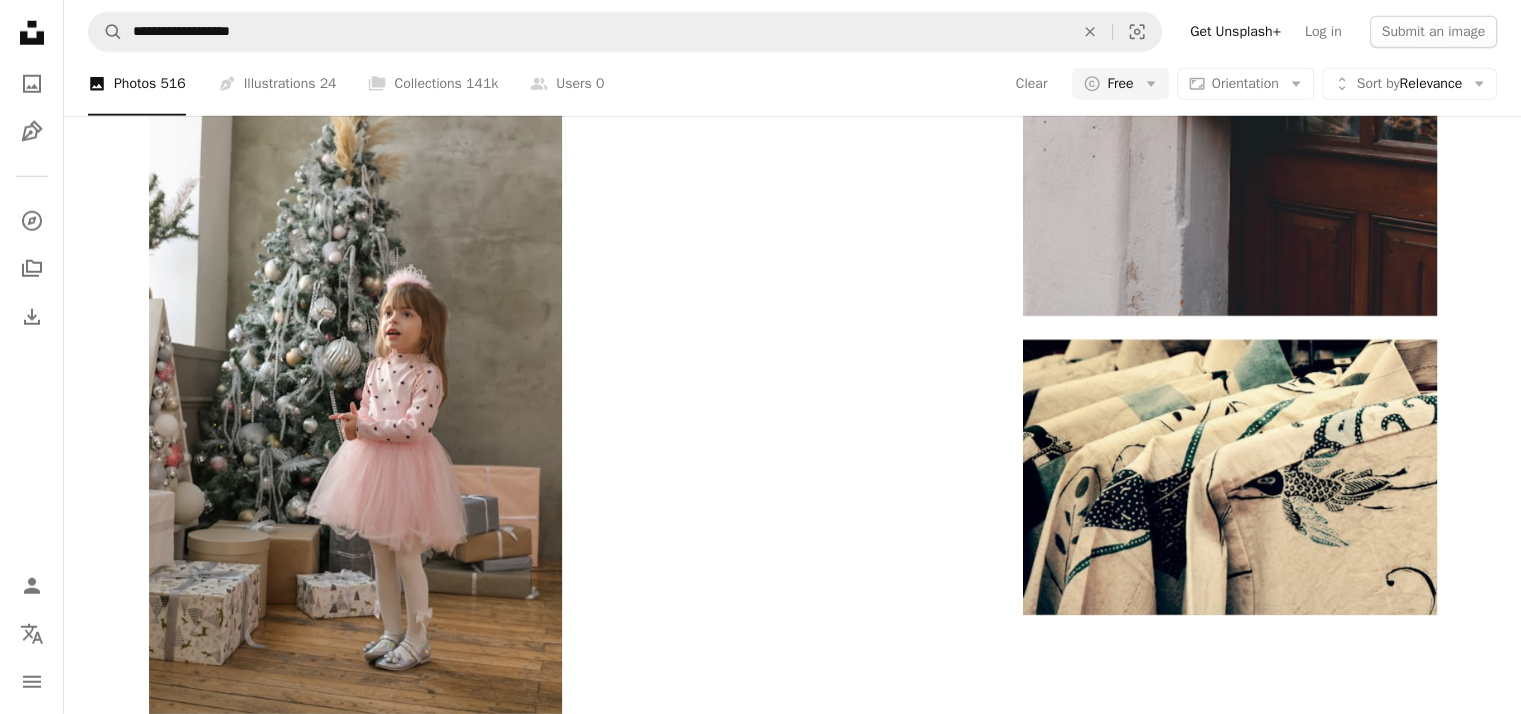 scroll, scrollTop: 77396, scrollLeft: 0, axis: vertical 